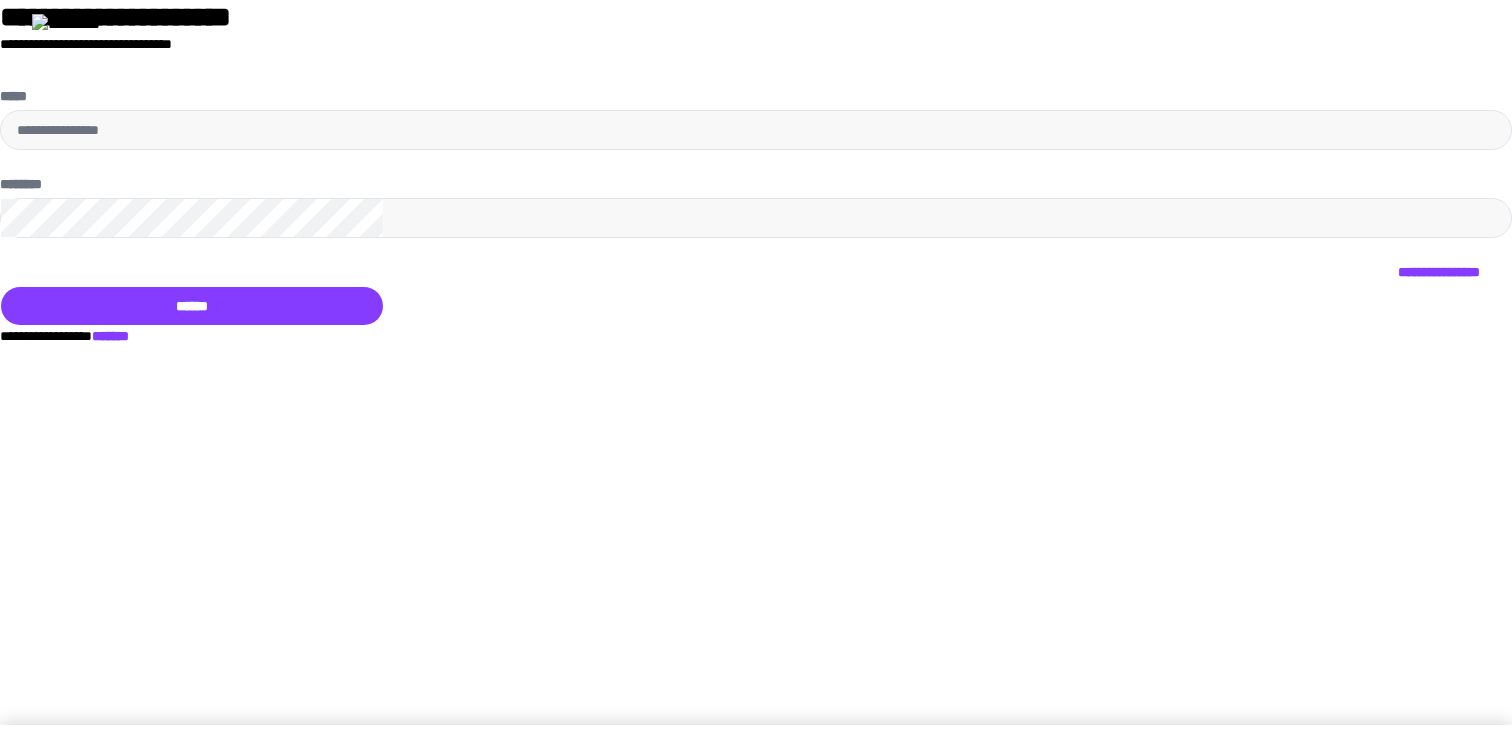 scroll, scrollTop: 0, scrollLeft: 0, axis: both 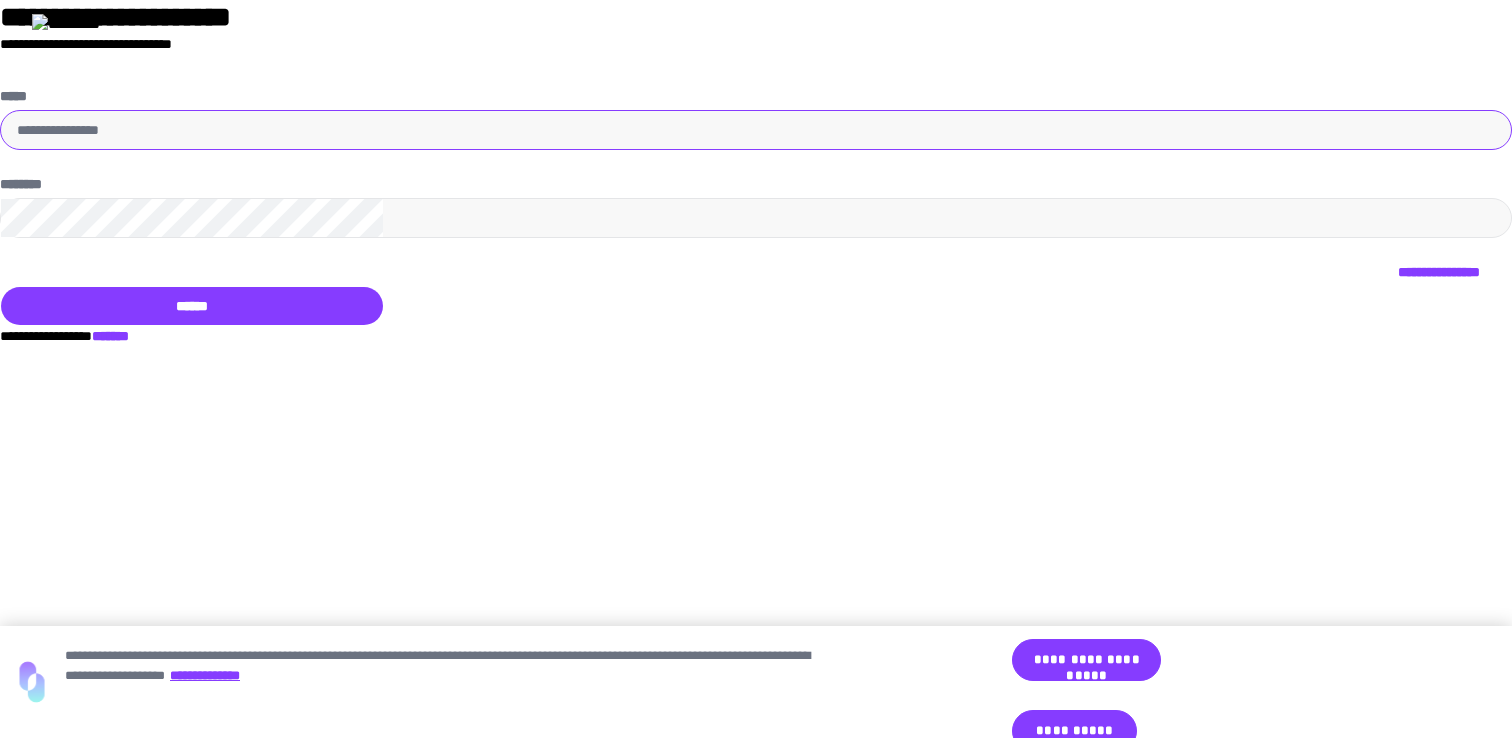 click on "*****" at bounding box center (756, 130) 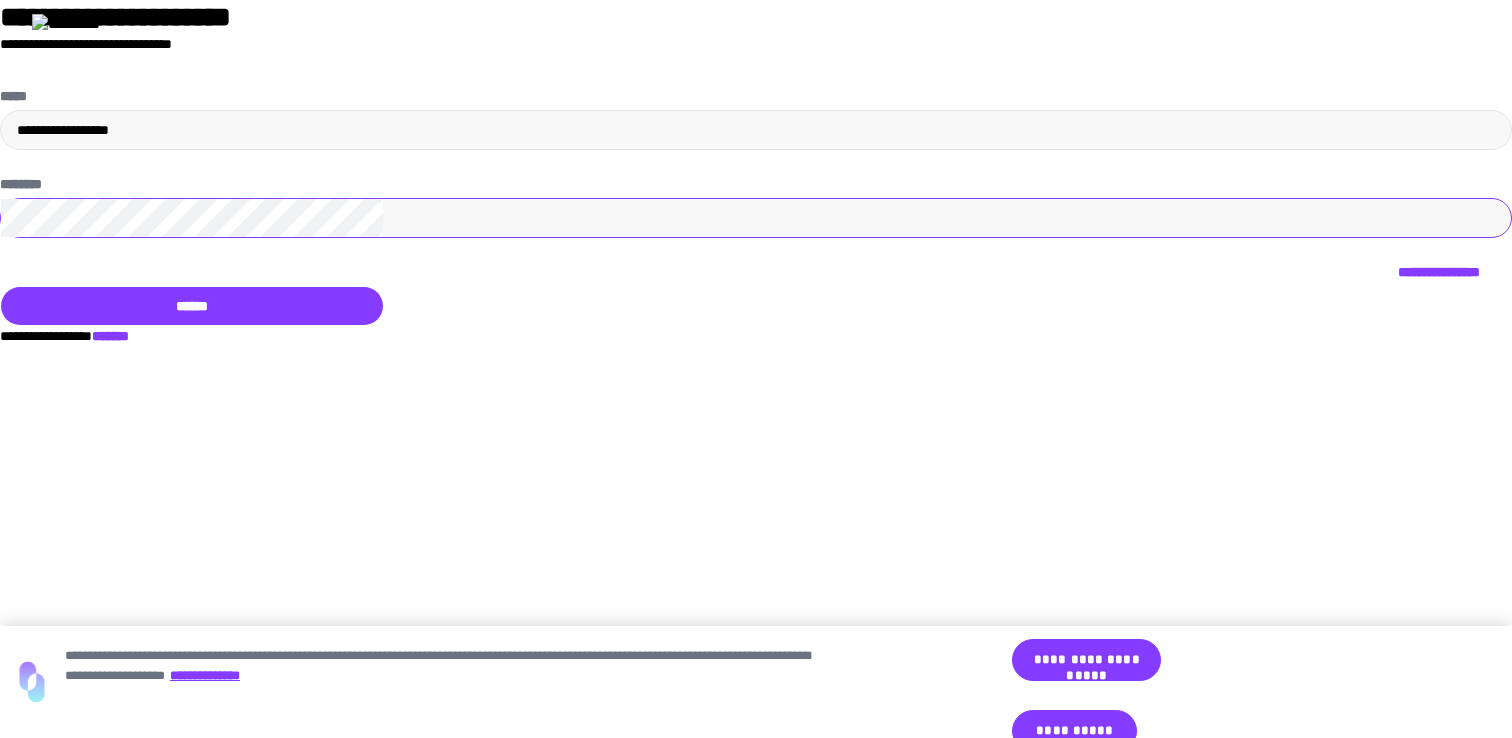 click on "******" at bounding box center (192, 306) 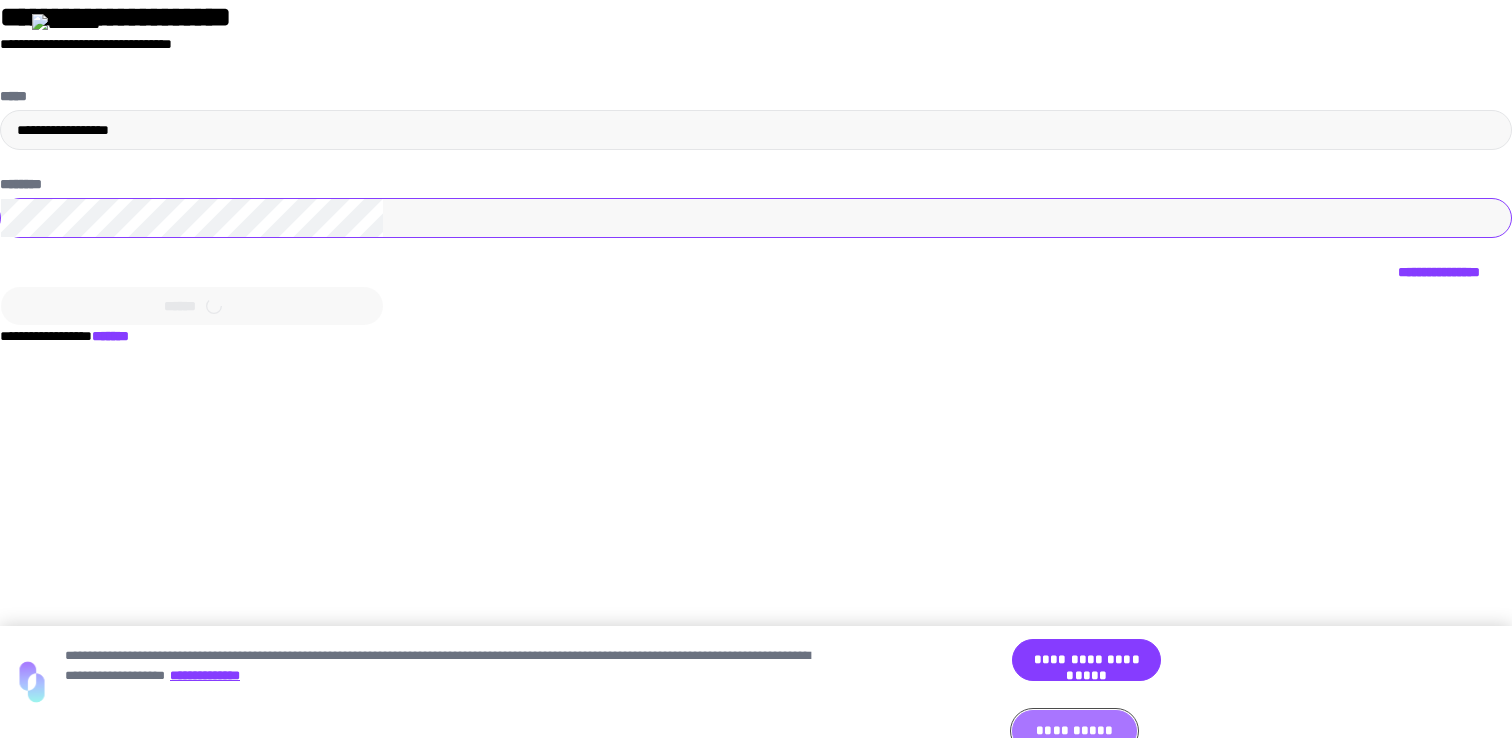 click on "**********" at bounding box center [1074, 731] 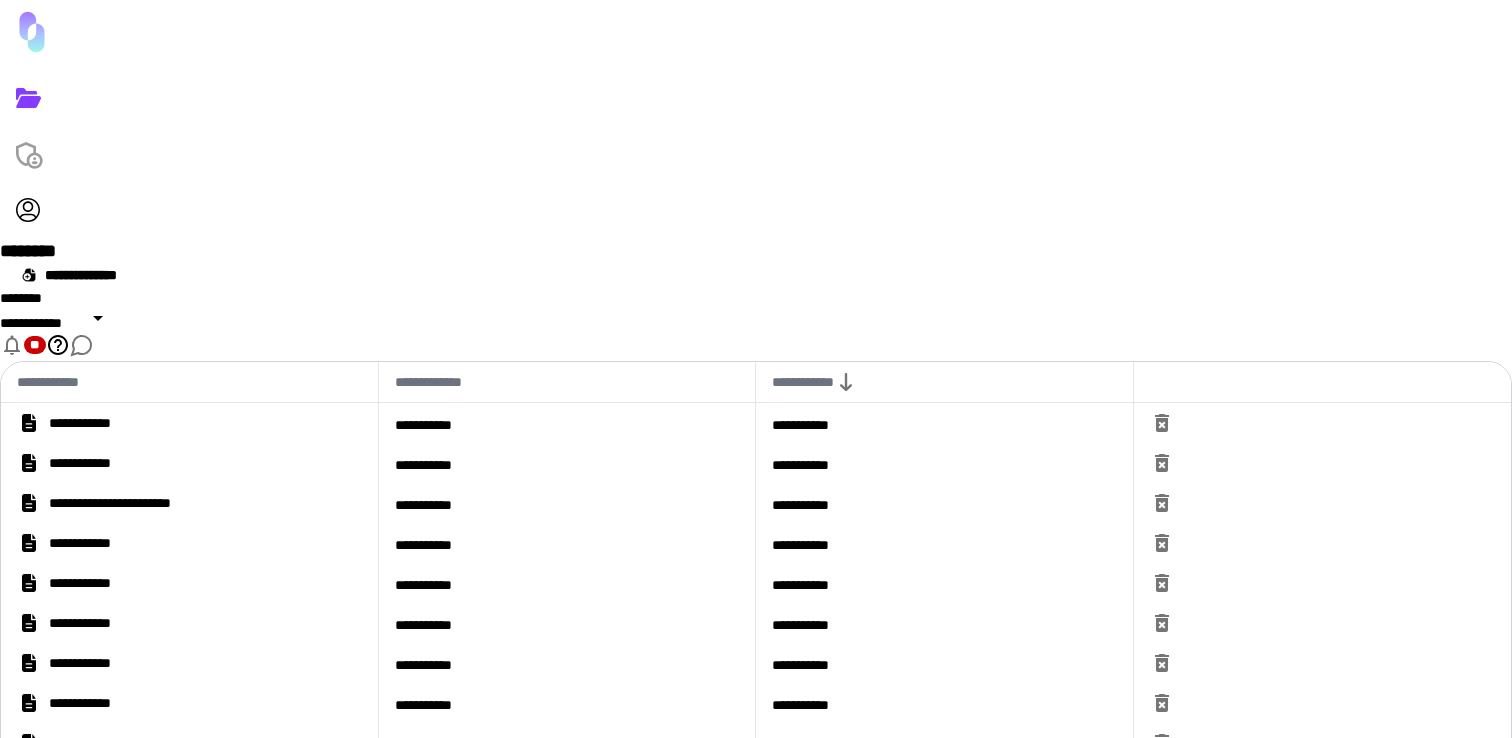 click on "**********" at bounding box center (756, 681) 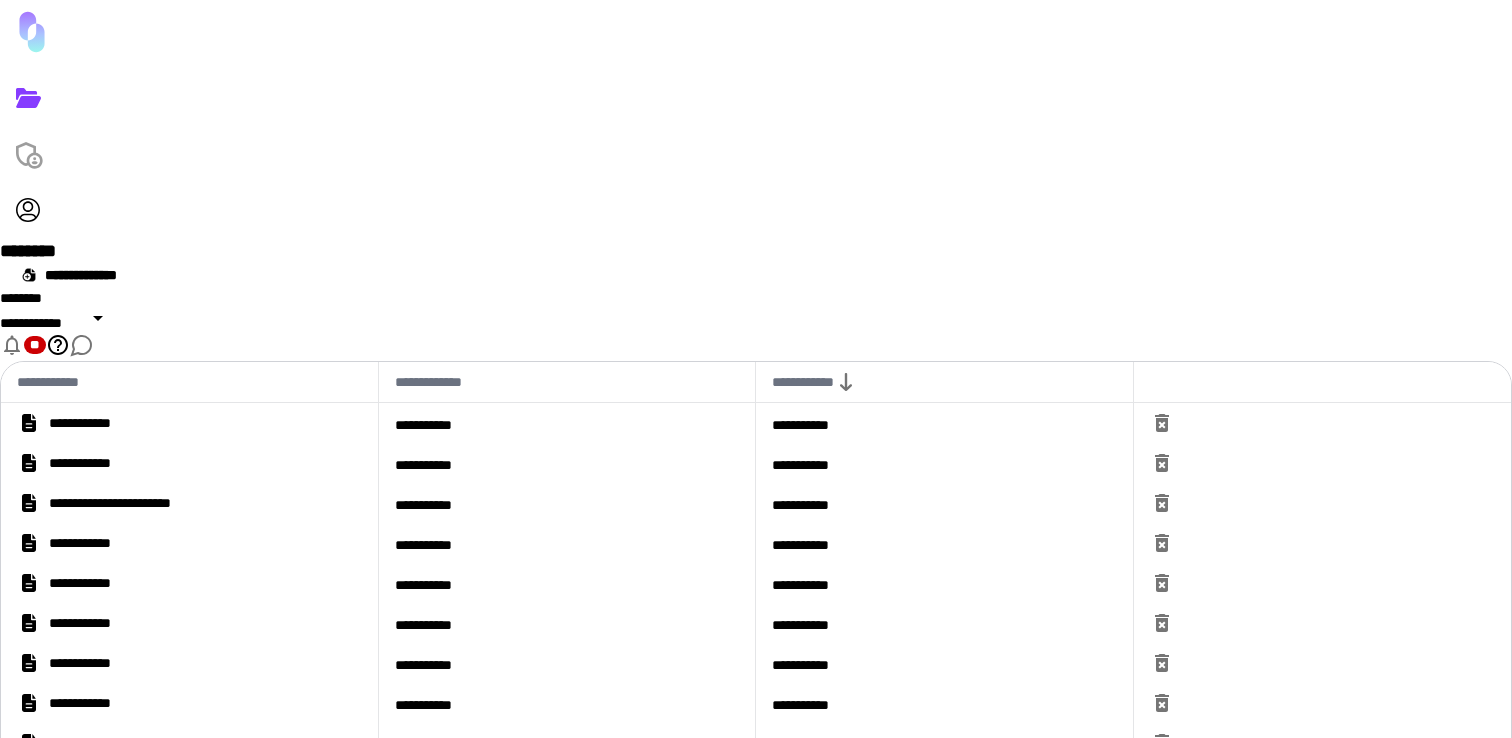 click on "**********" at bounding box center [189, 463] 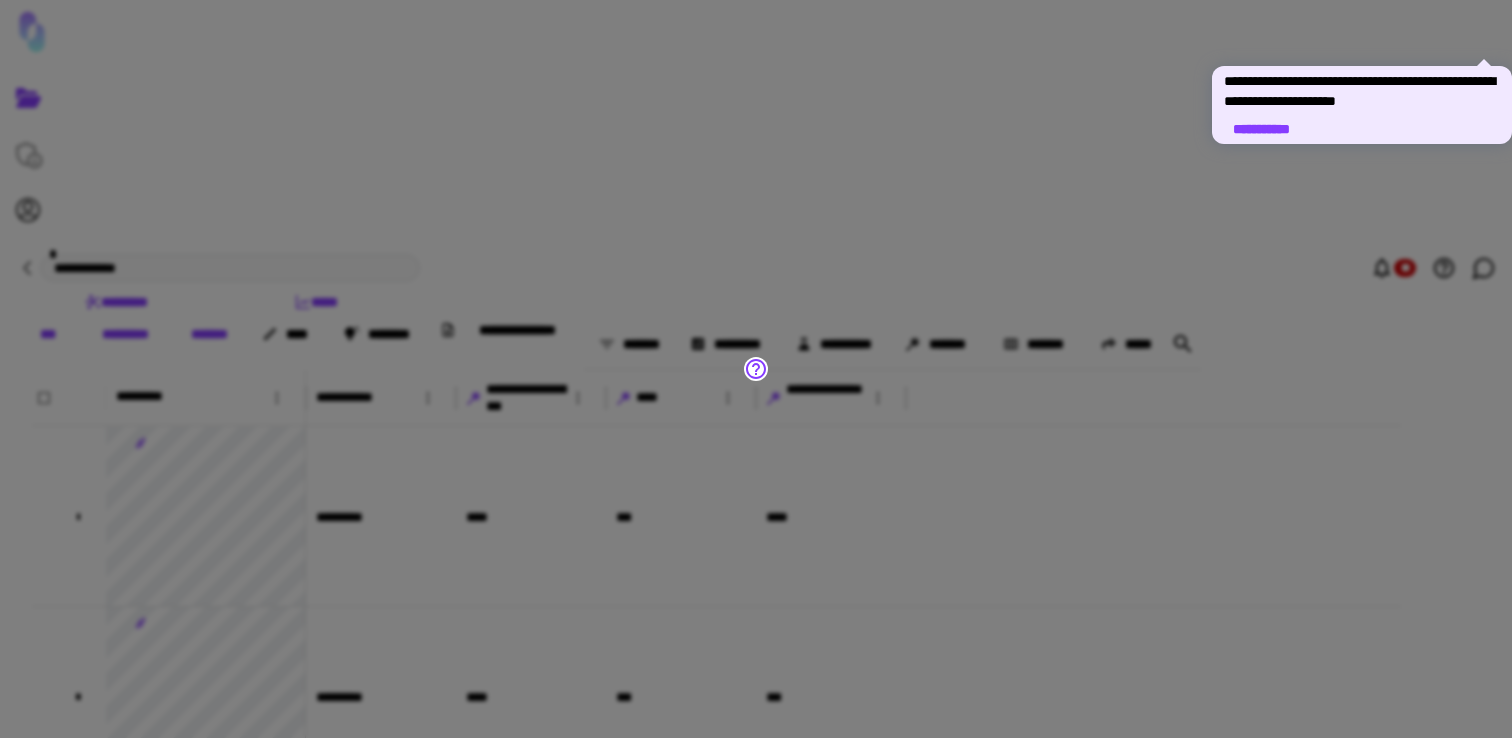 click at bounding box center (756, 369) 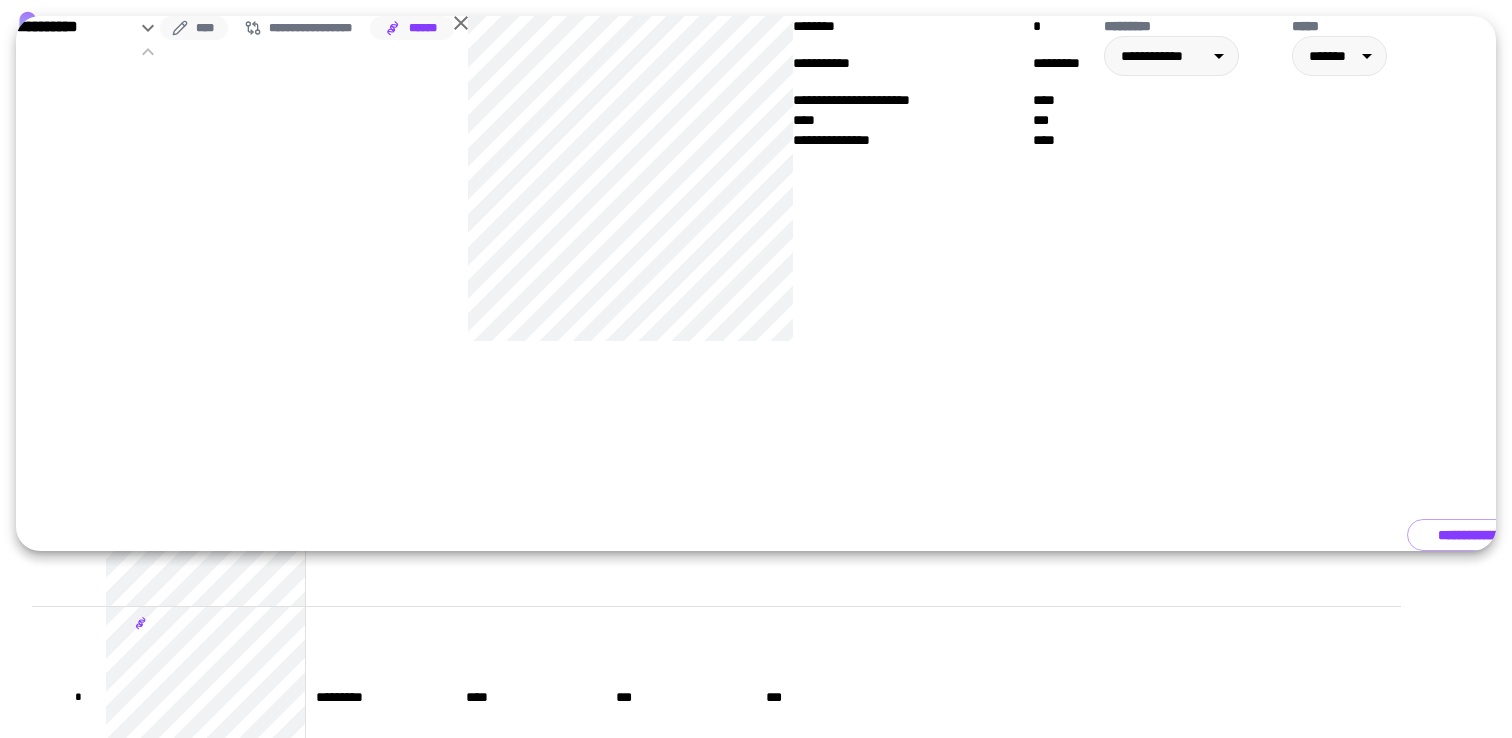 click on "****" at bounding box center (194, 28) 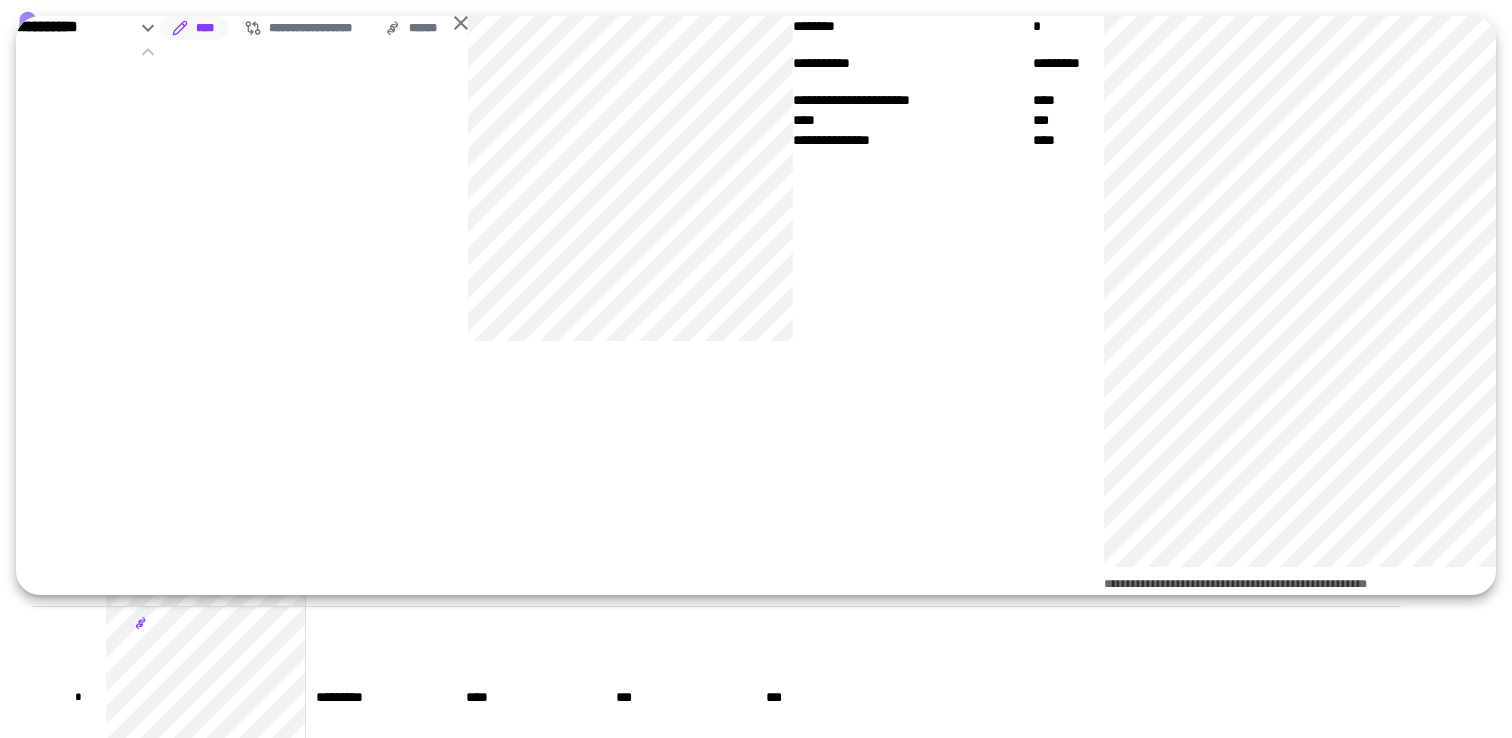 click on "**********" at bounding box center [242, 305] 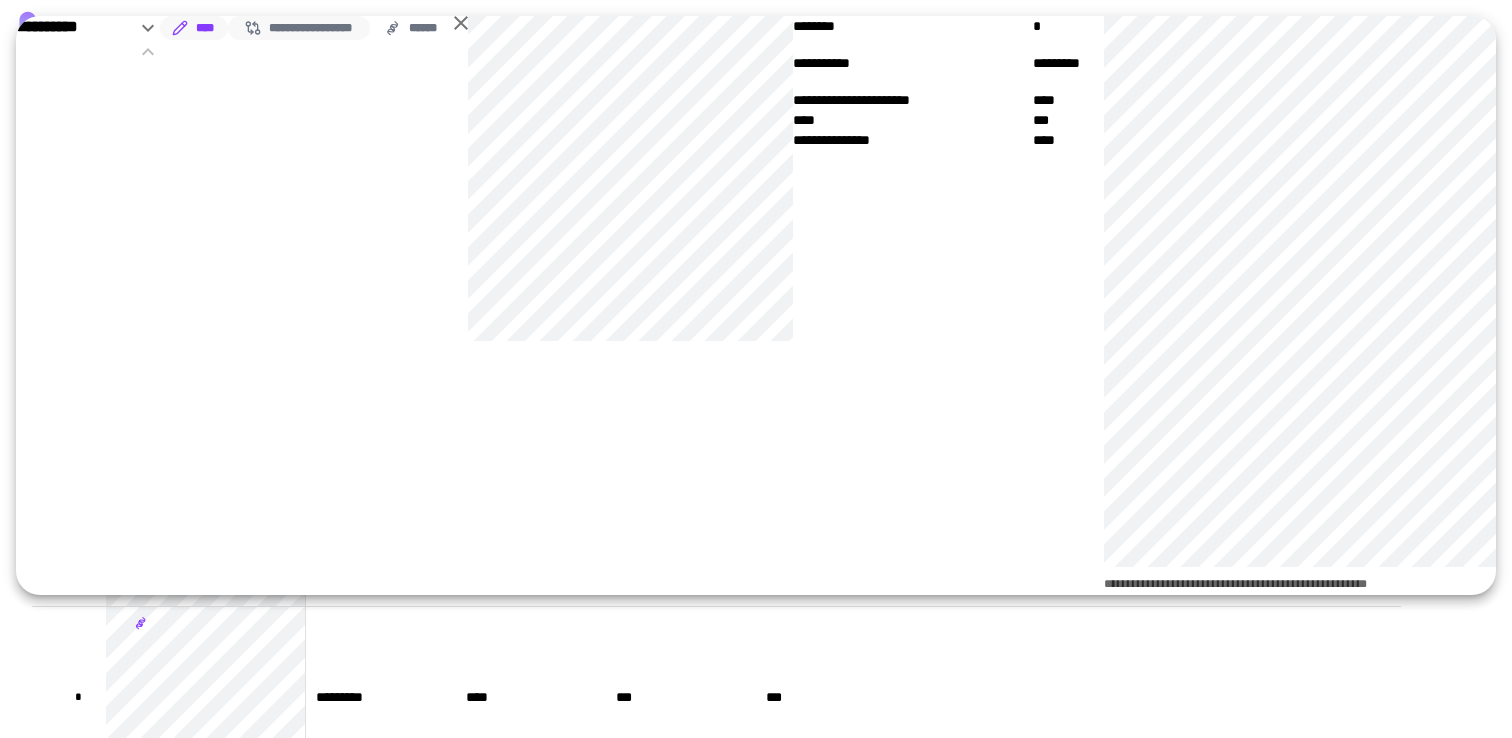 click on "**********" at bounding box center [299, 28] 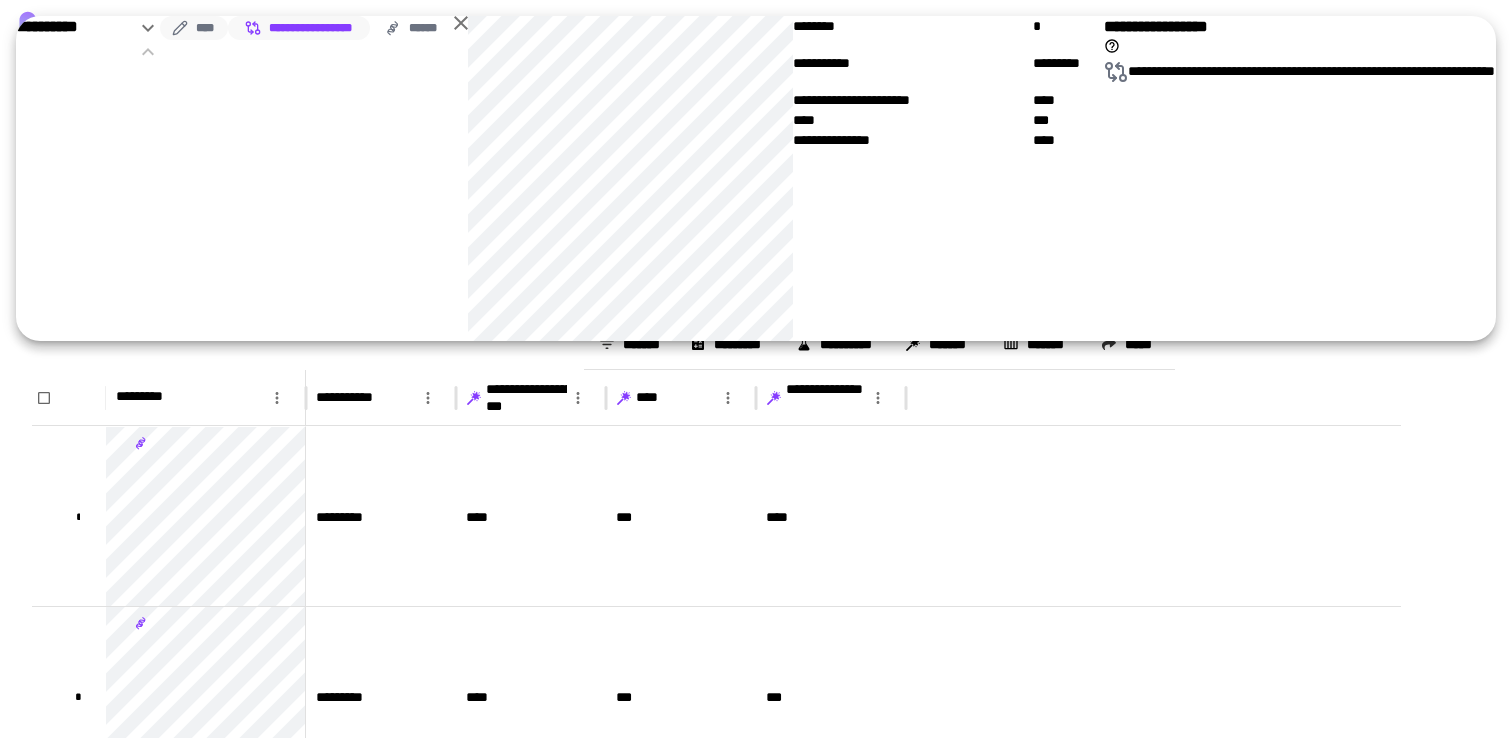 click on "****" at bounding box center (194, 28) 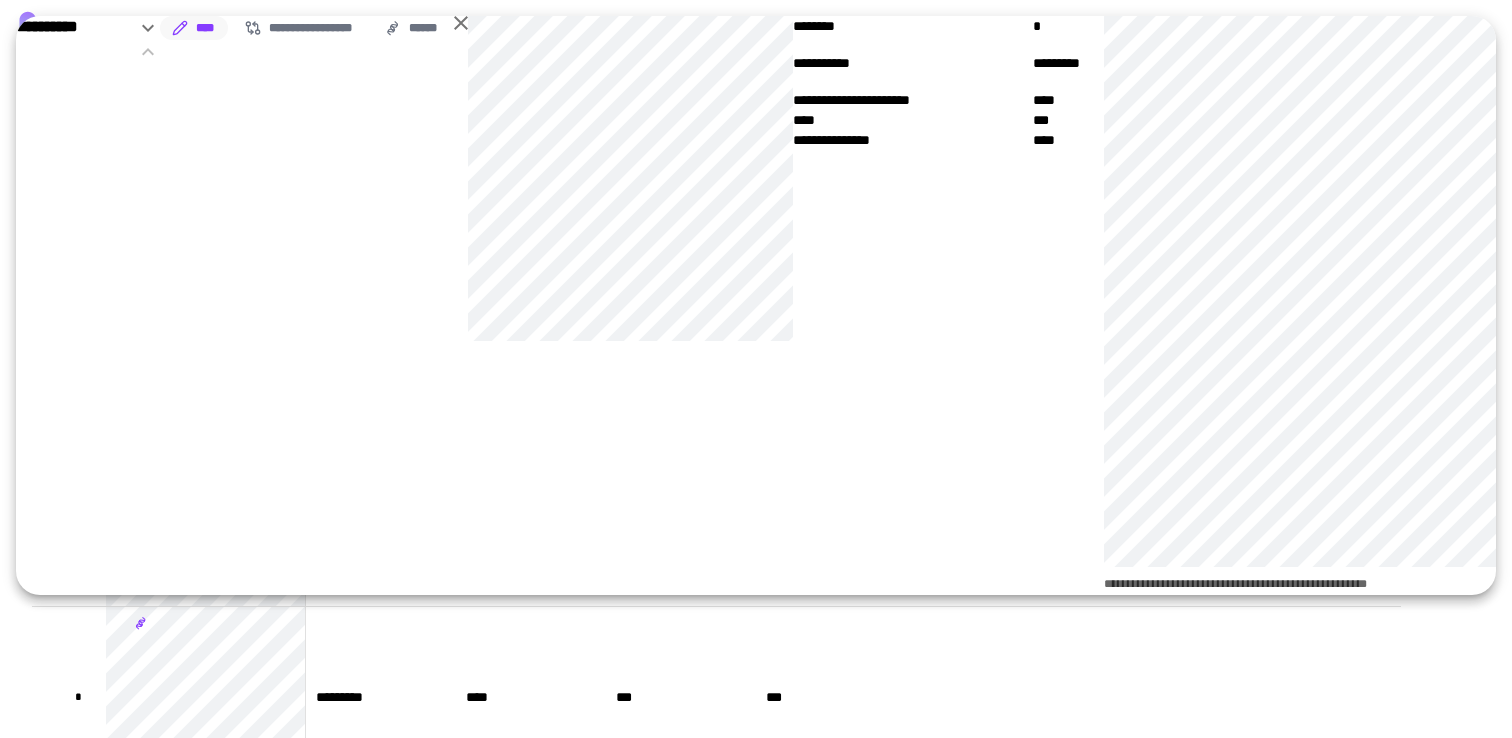 click 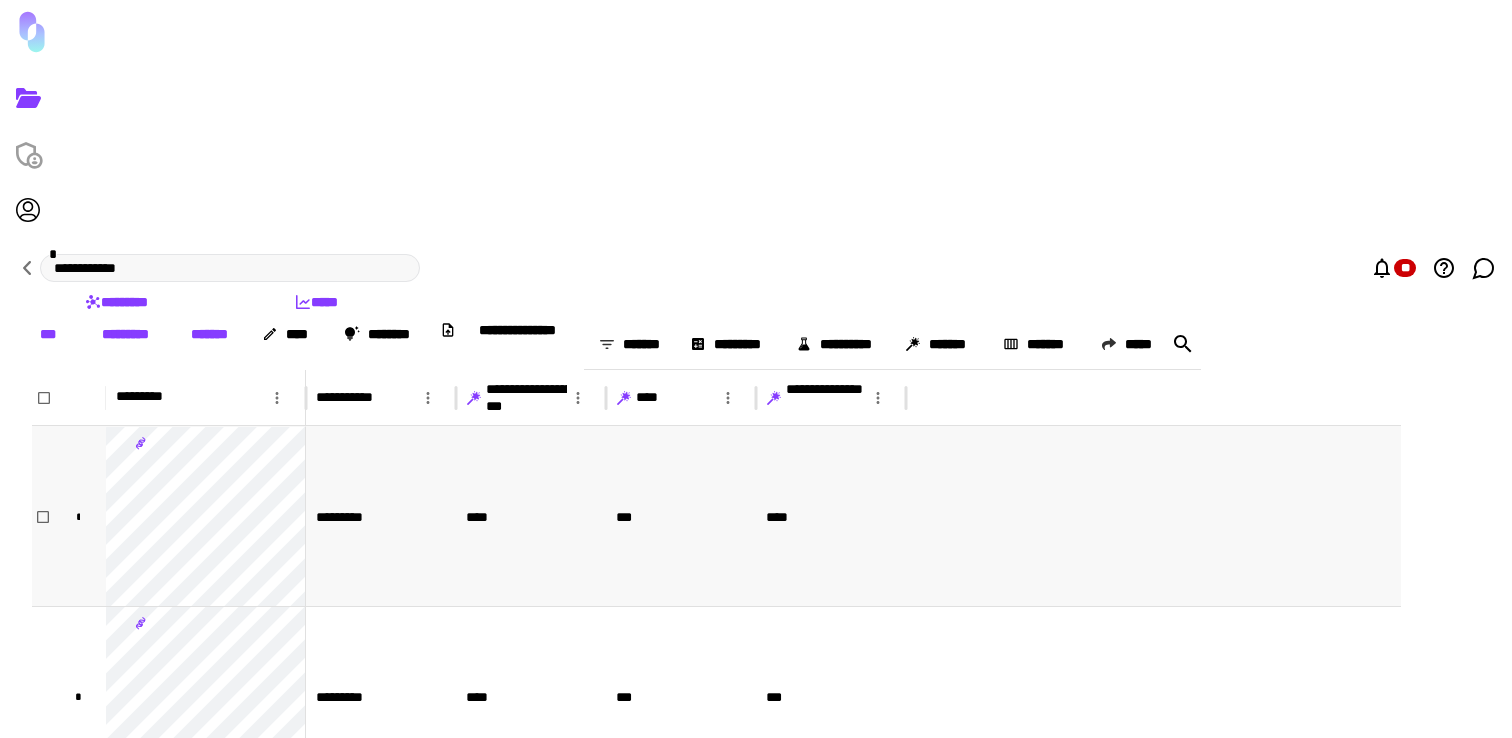 scroll, scrollTop: 735, scrollLeft: 0, axis: vertical 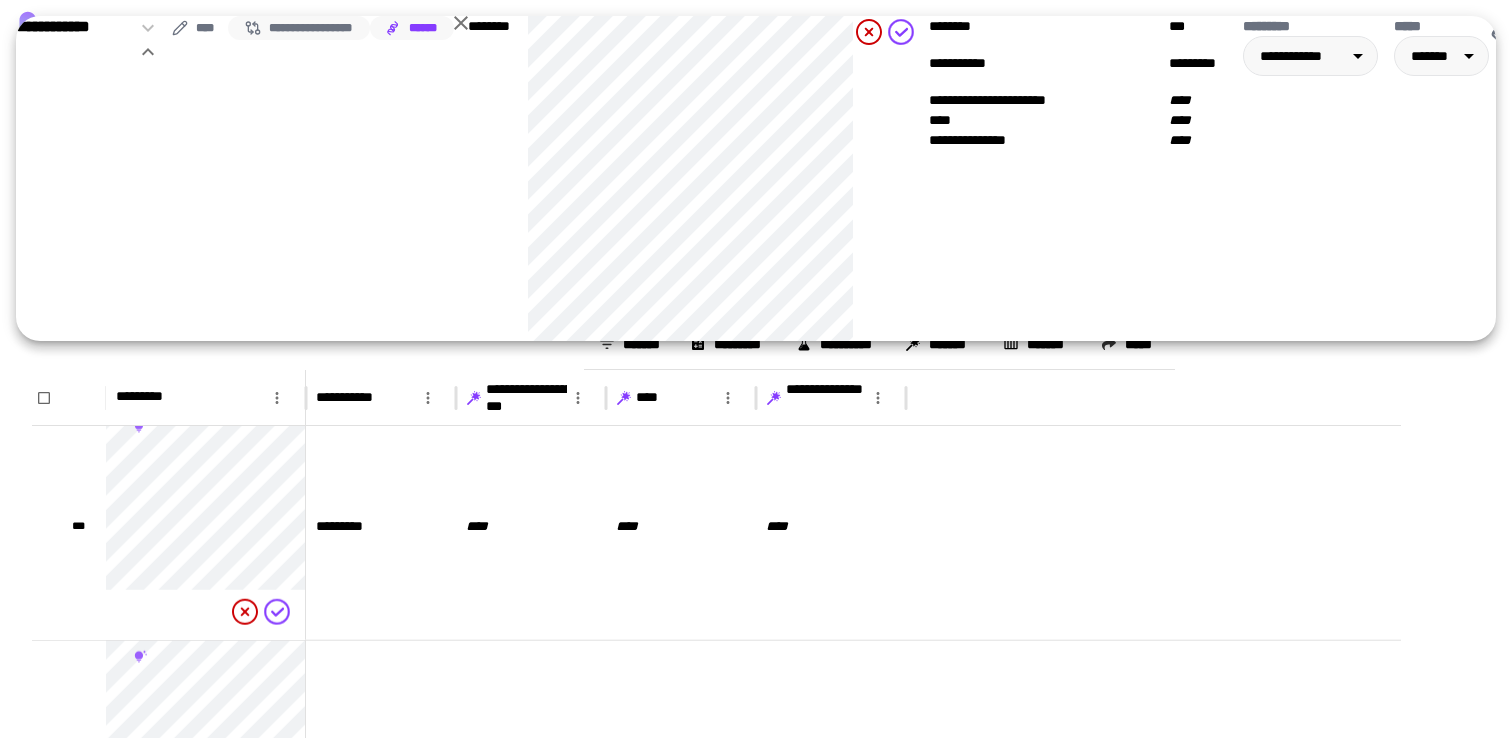 click on "**********" at bounding box center [299, 28] 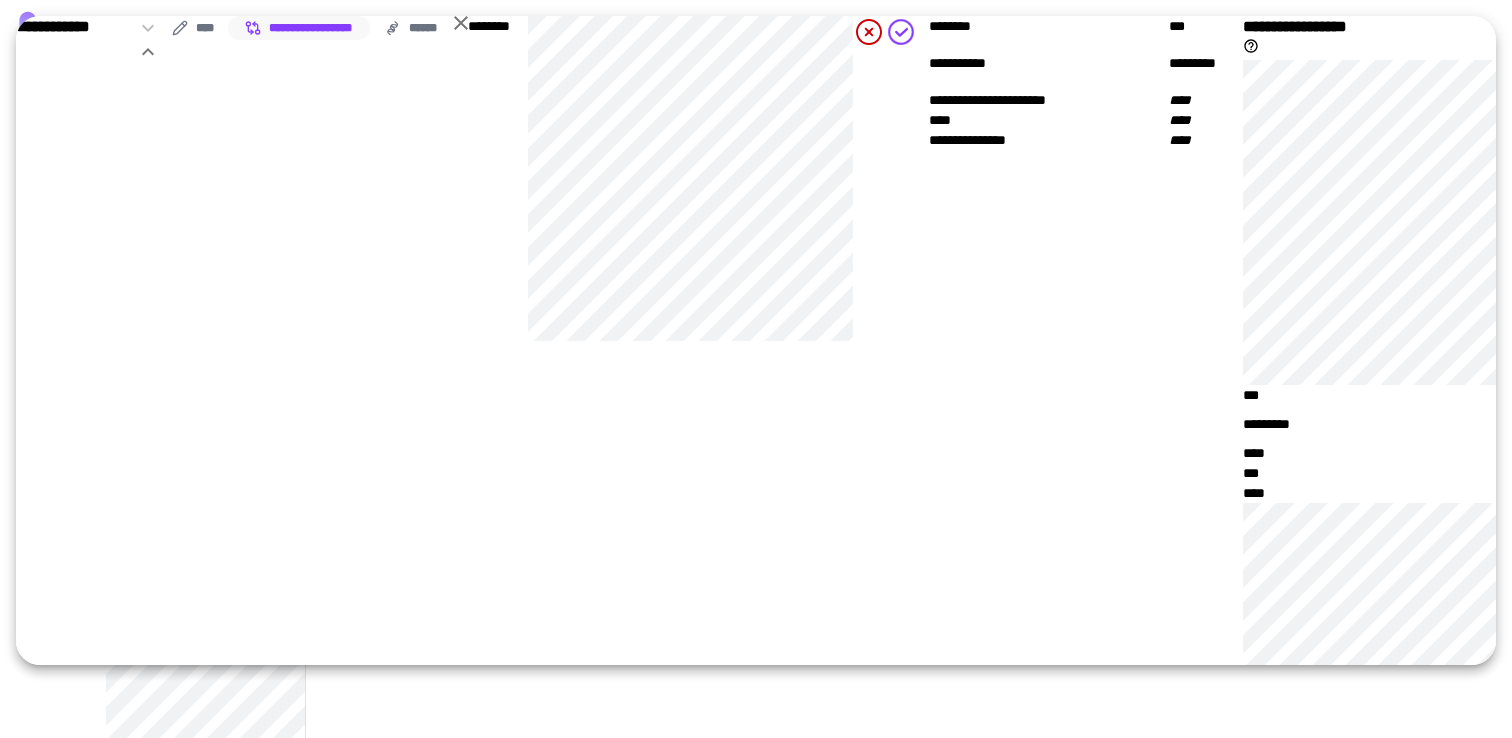 scroll, scrollTop: 0, scrollLeft: 0, axis: both 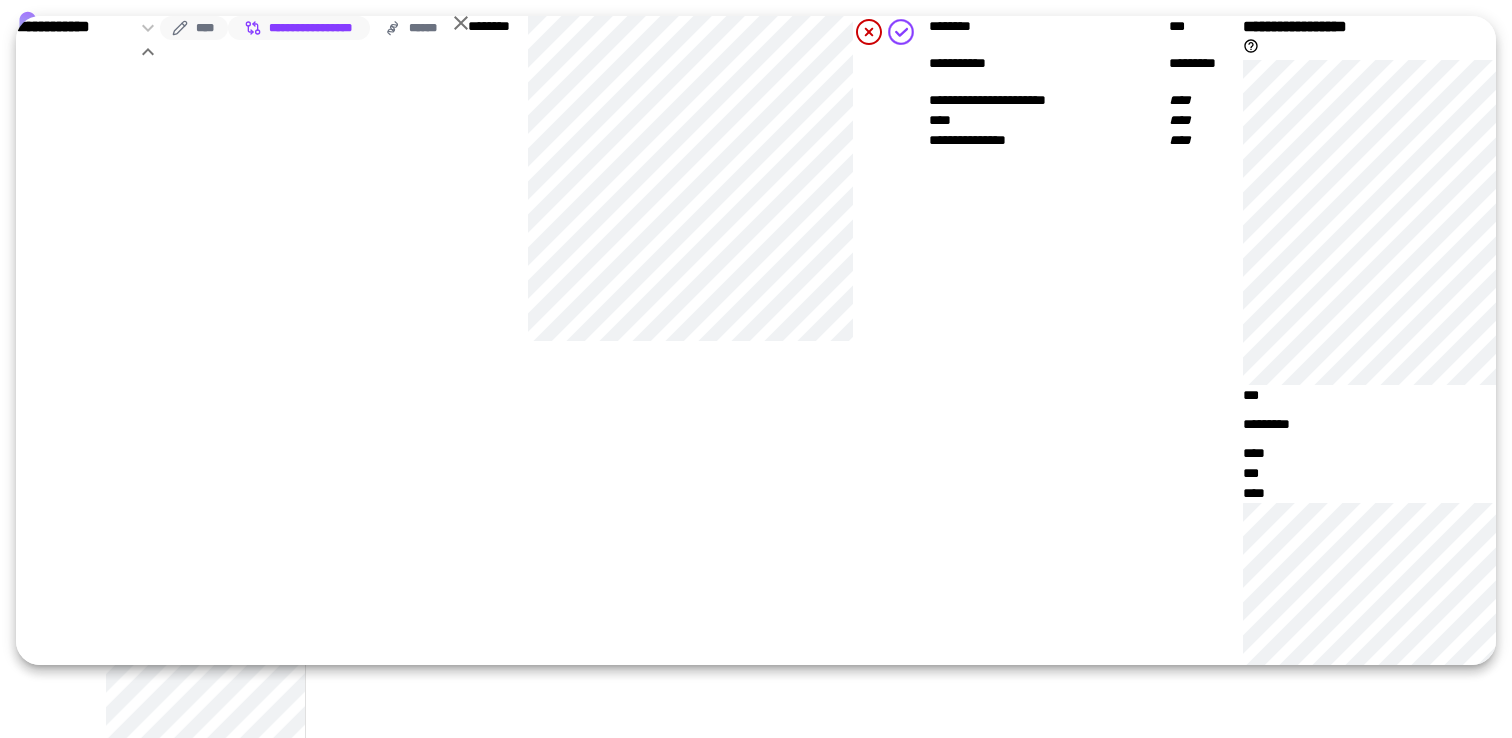 click on "****" at bounding box center [194, 28] 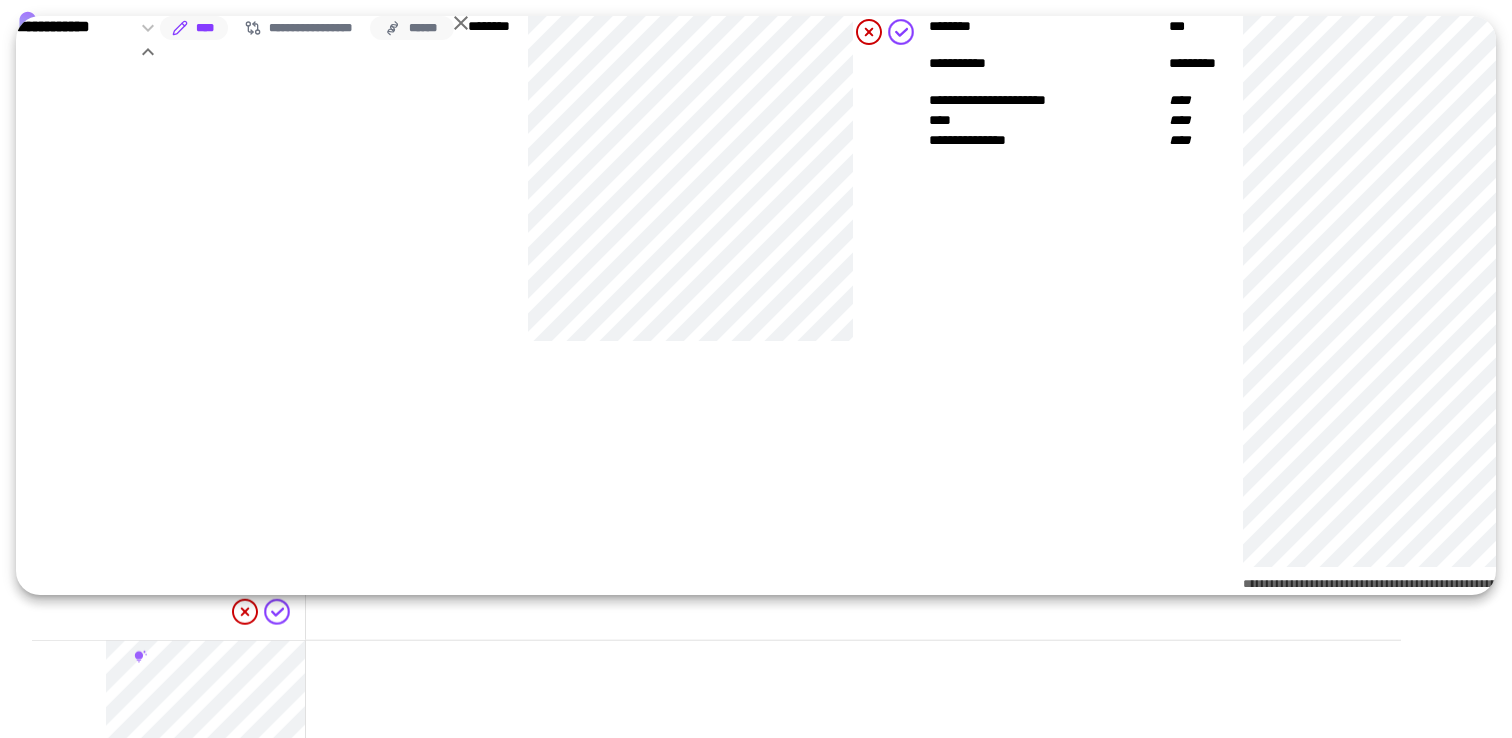 click on "******" at bounding box center [412, 28] 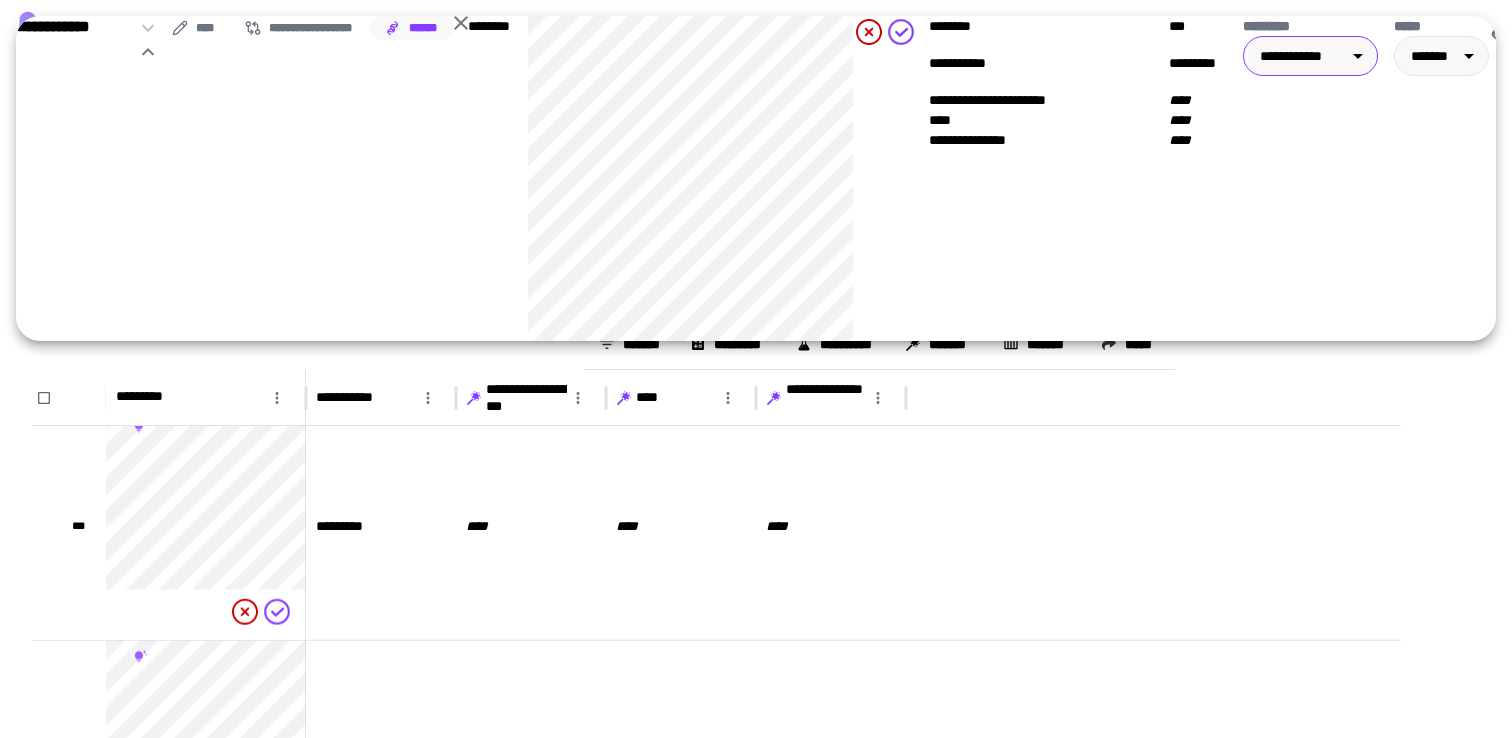 click on "**********" at bounding box center (756, 369) 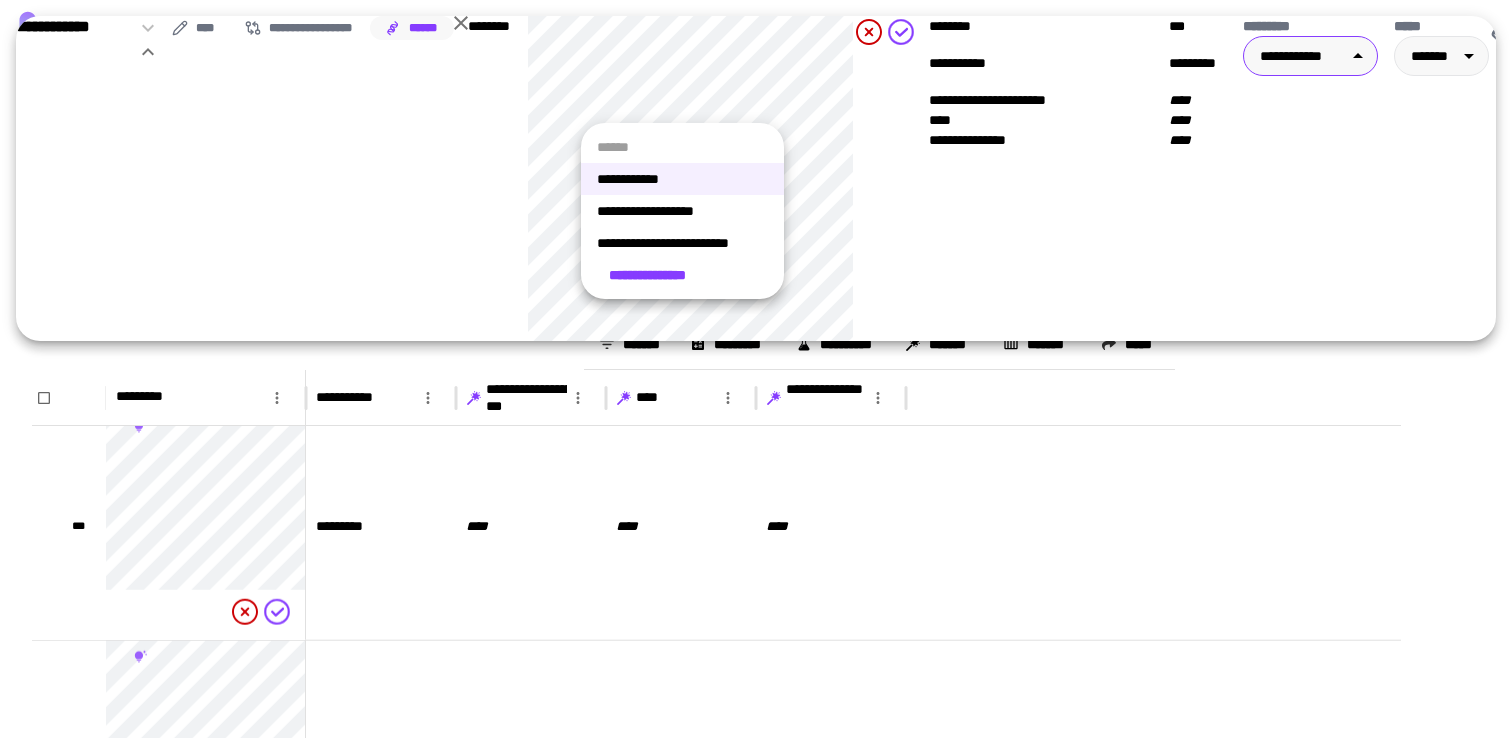 click on "**********" at bounding box center (682, 243) 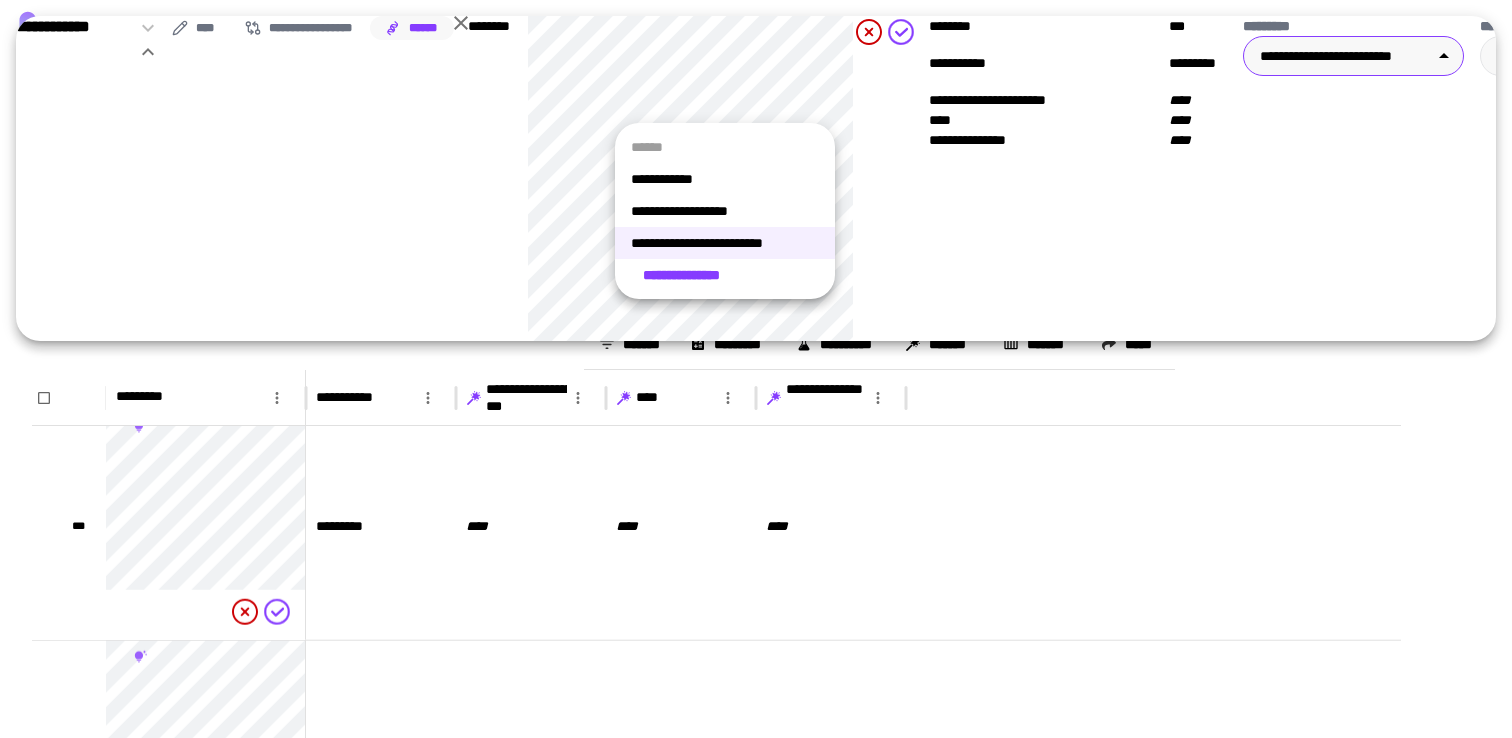 click on "**********" at bounding box center [756, 369] 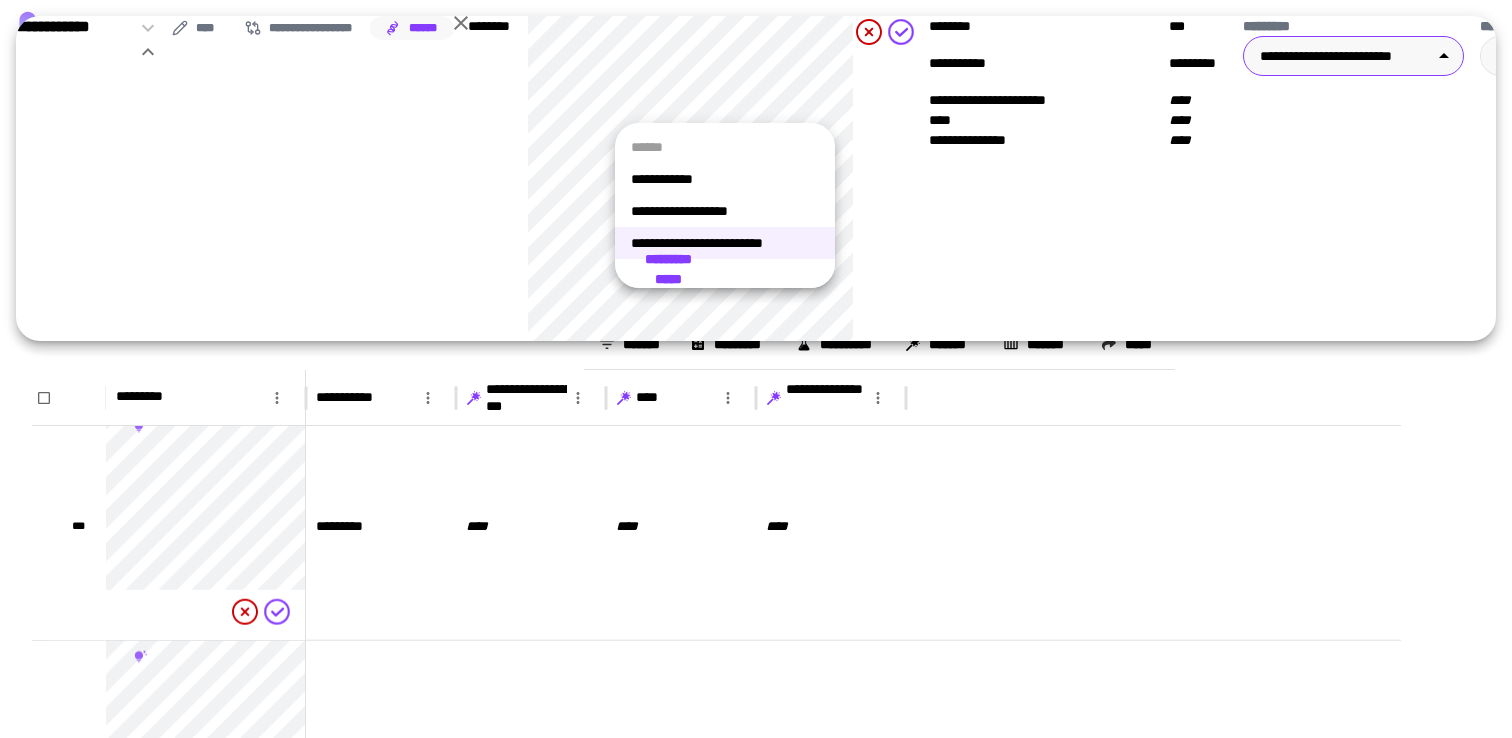 click on "**********" at bounding box center (725, 179) 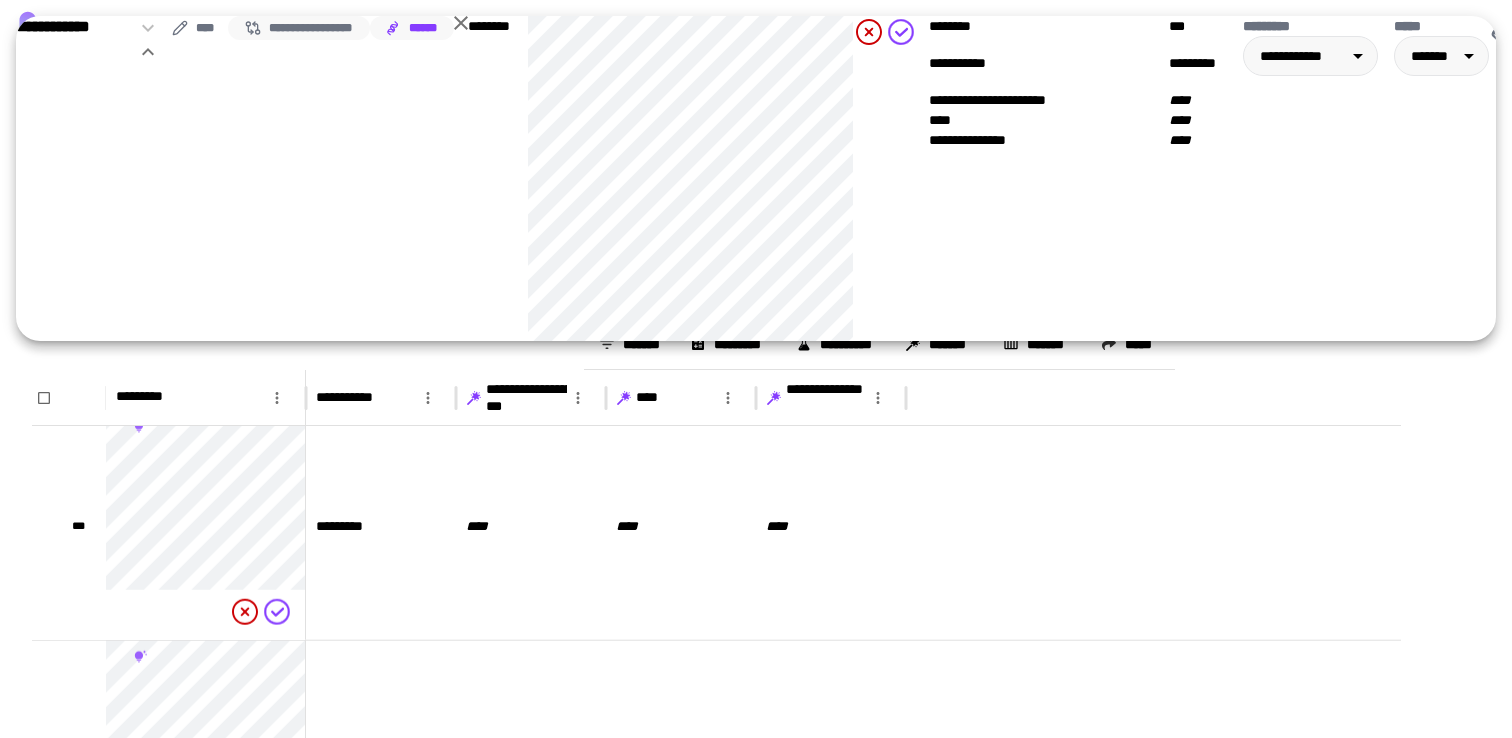 click on "**********" at bounding box center (299, 28) 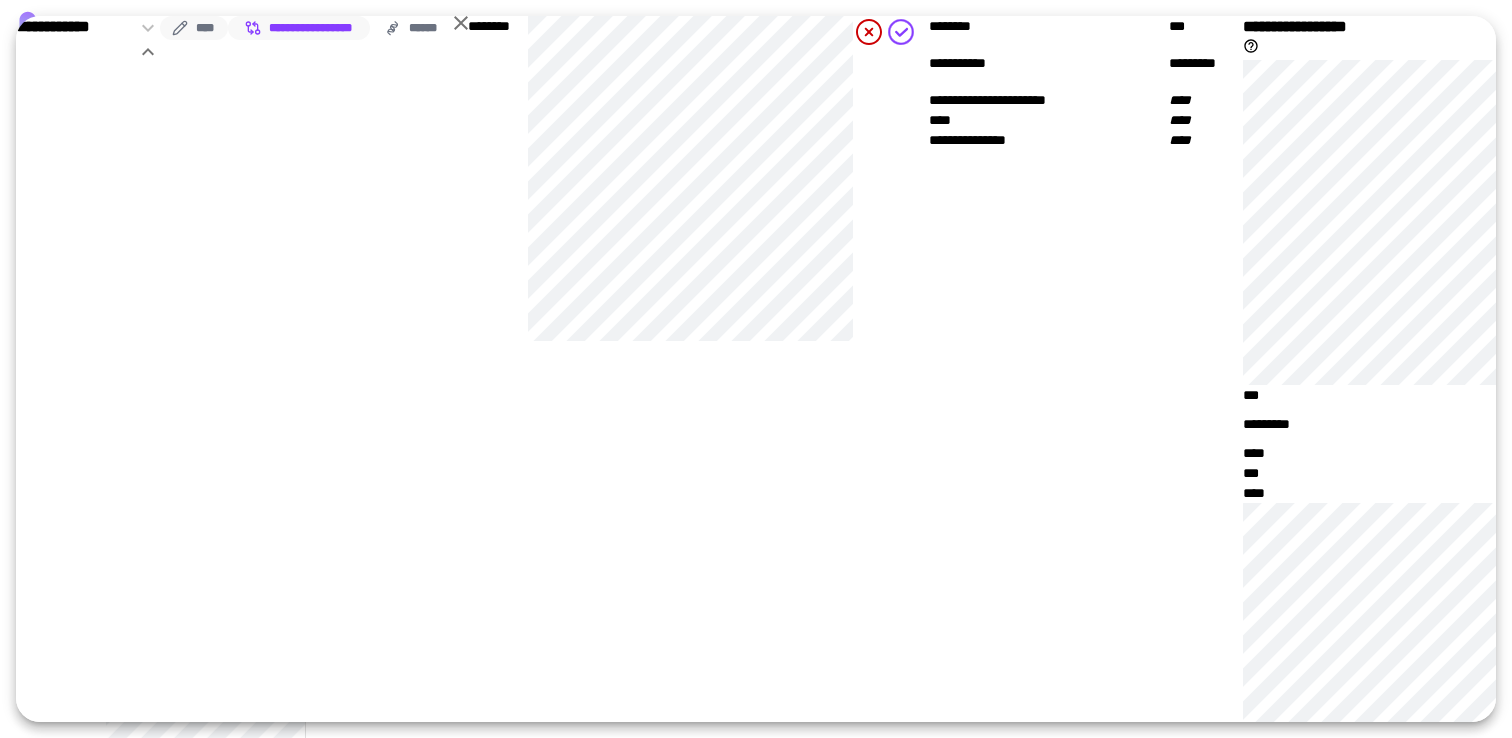 click on "****" at bounding box center [194, 28] 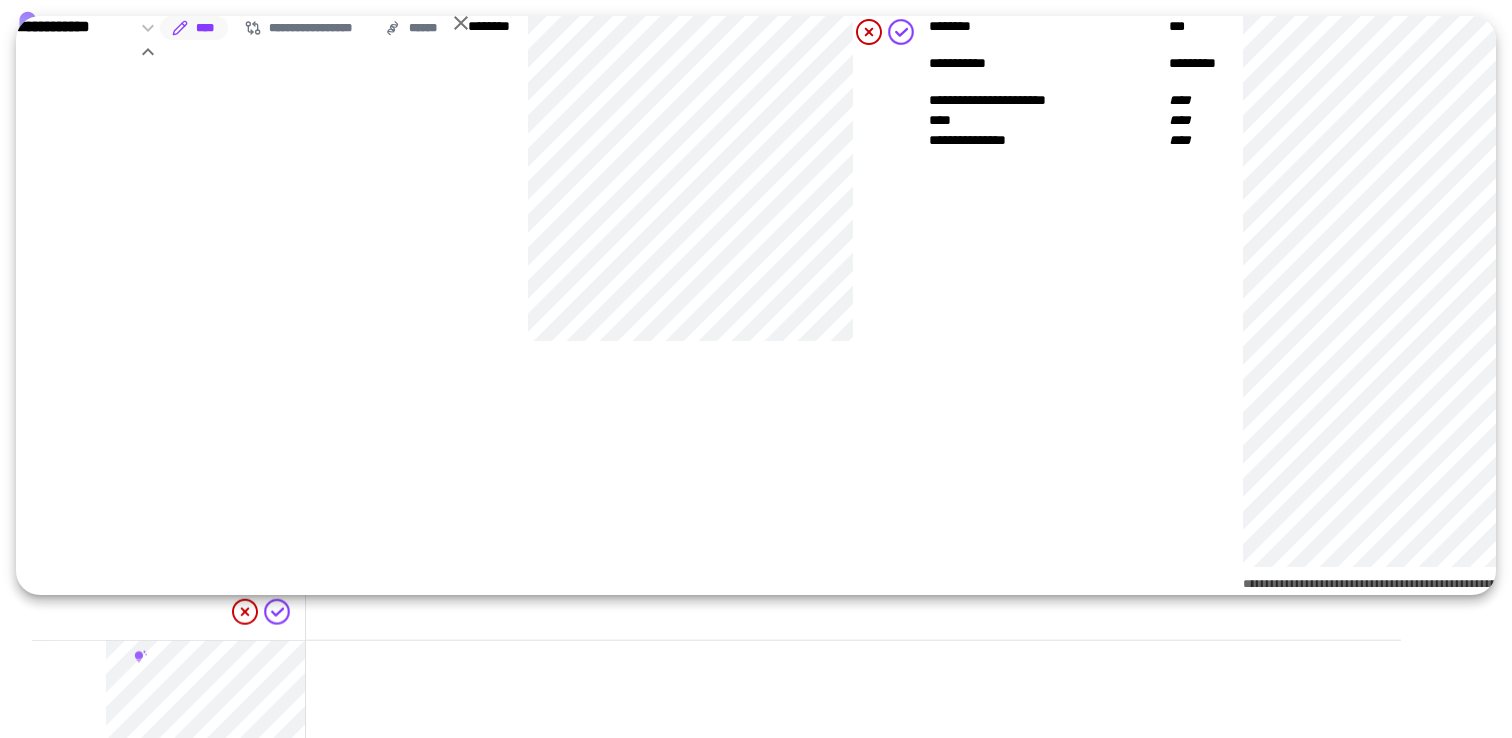 click on "******" at bounding box center (2233, 36) 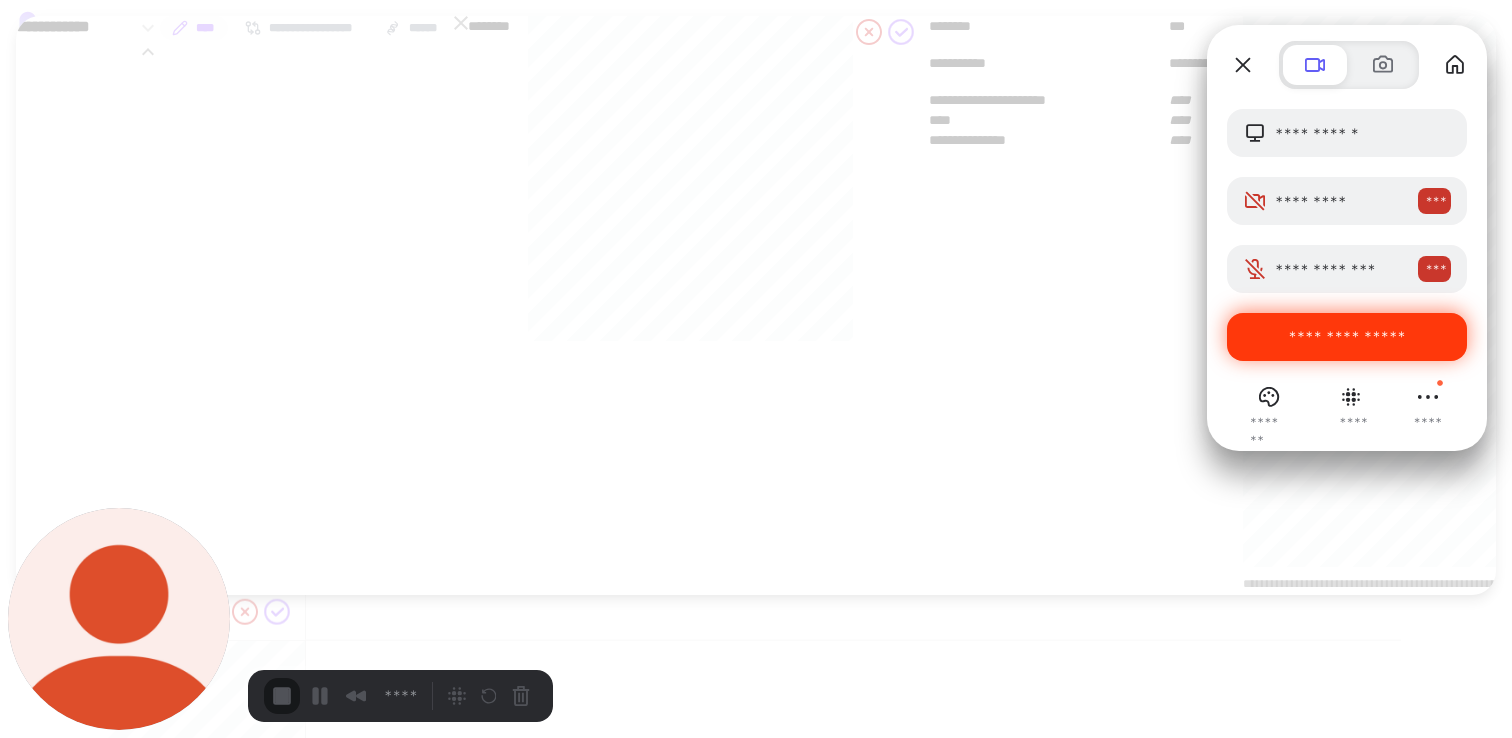 click on "**********" at bounding box center (1347, 336) 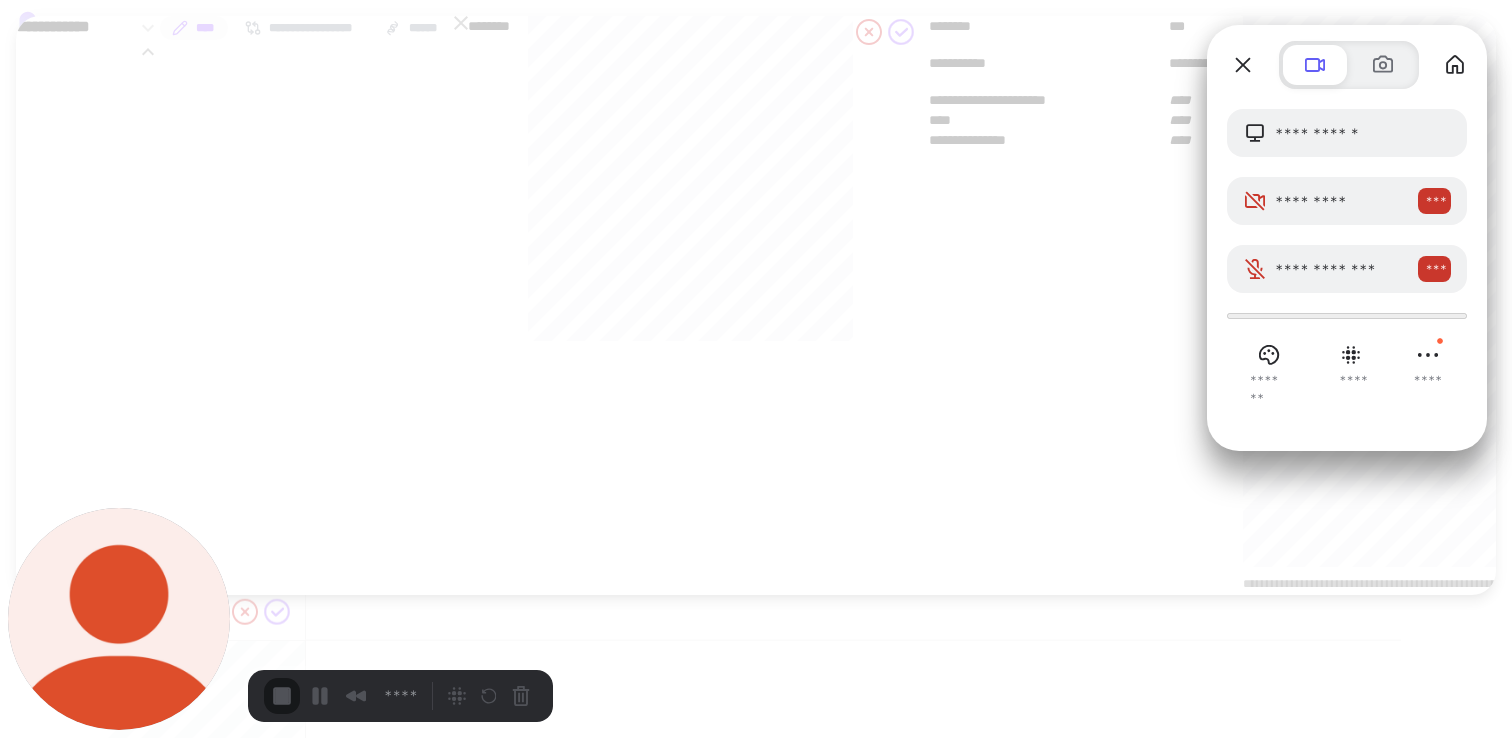 click on "**********" at bounding box center [352, 1648] 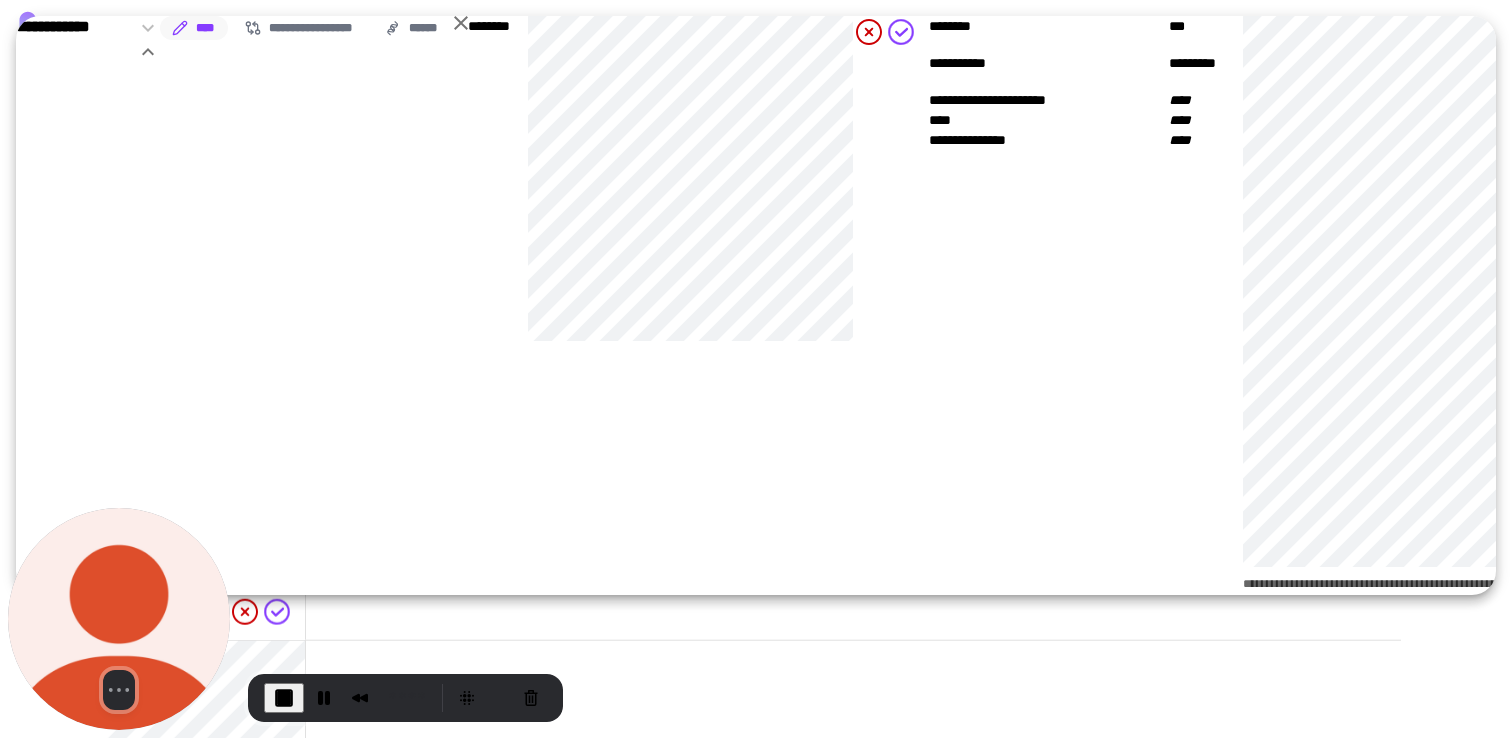 click on "********" at bounding box center [47, 910] 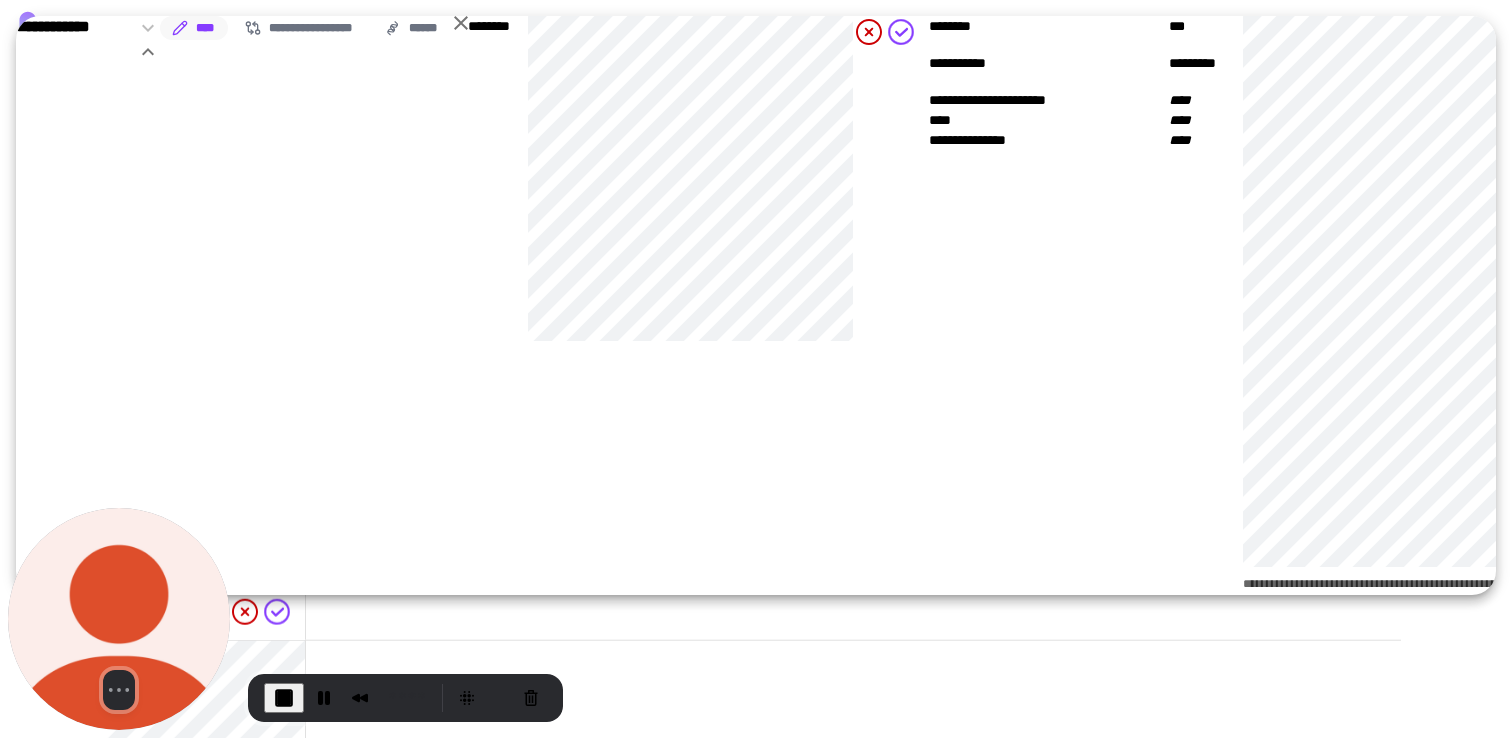 click on "******" at bounding box center (2233, 36) 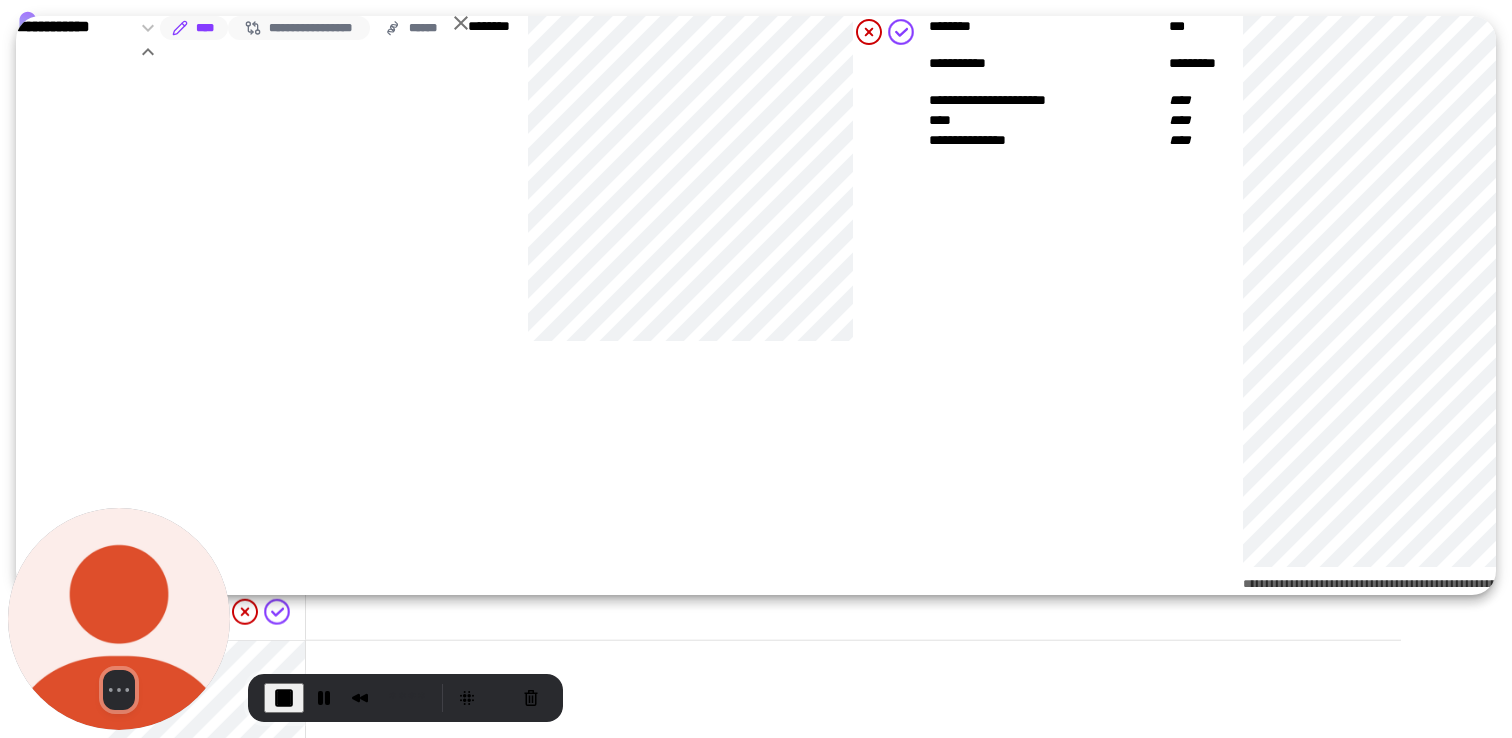 click on "**********" at bounding box center [299, 28] 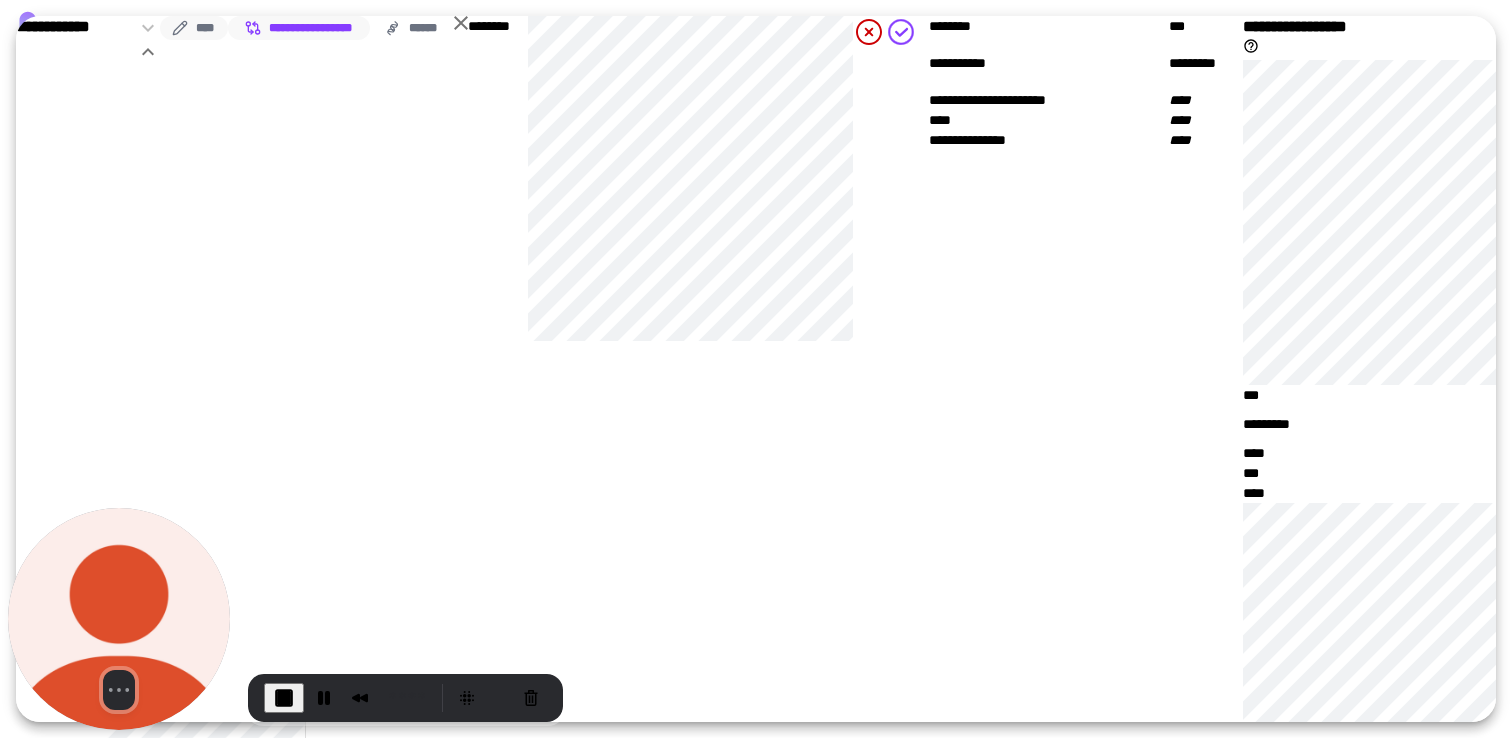 click 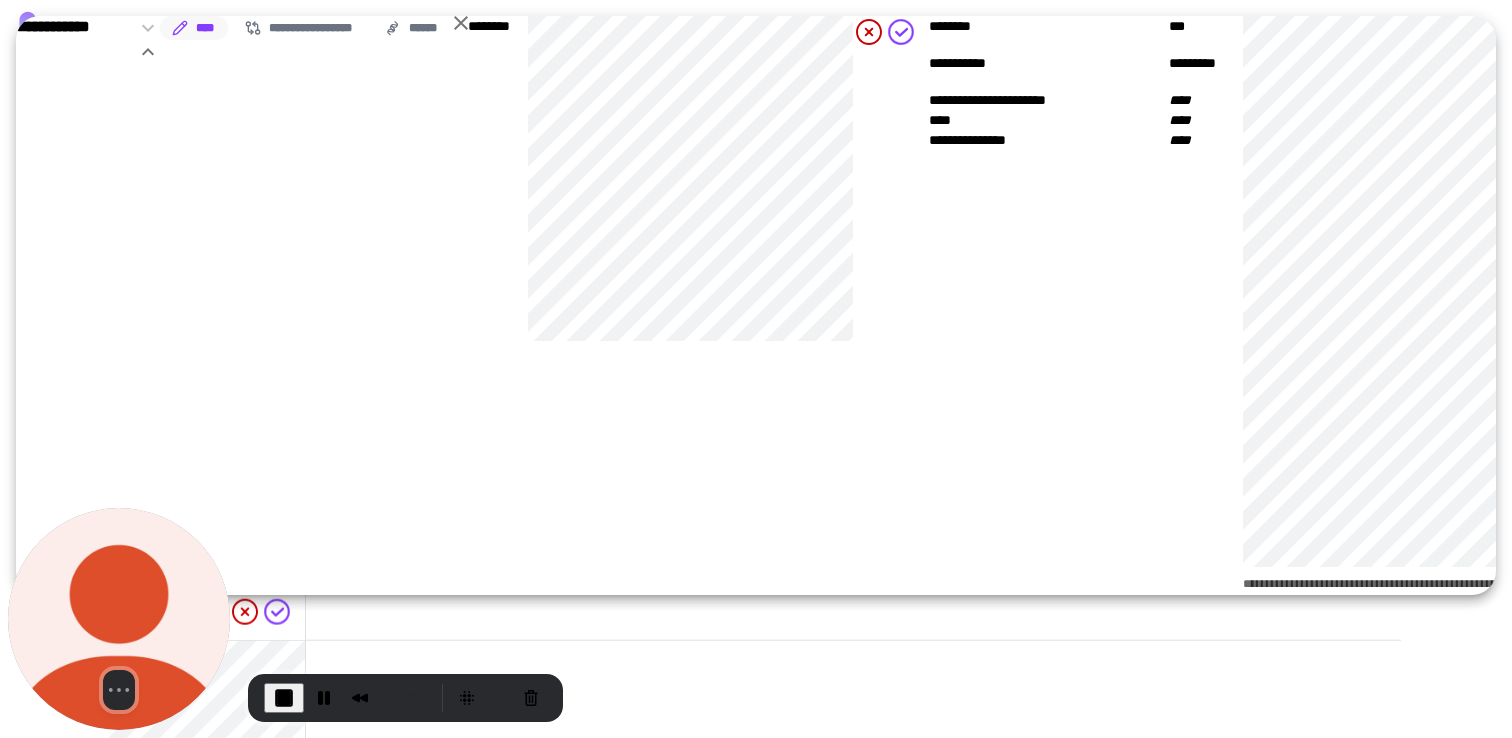 click on "******" at bounding box center [2233, 36] 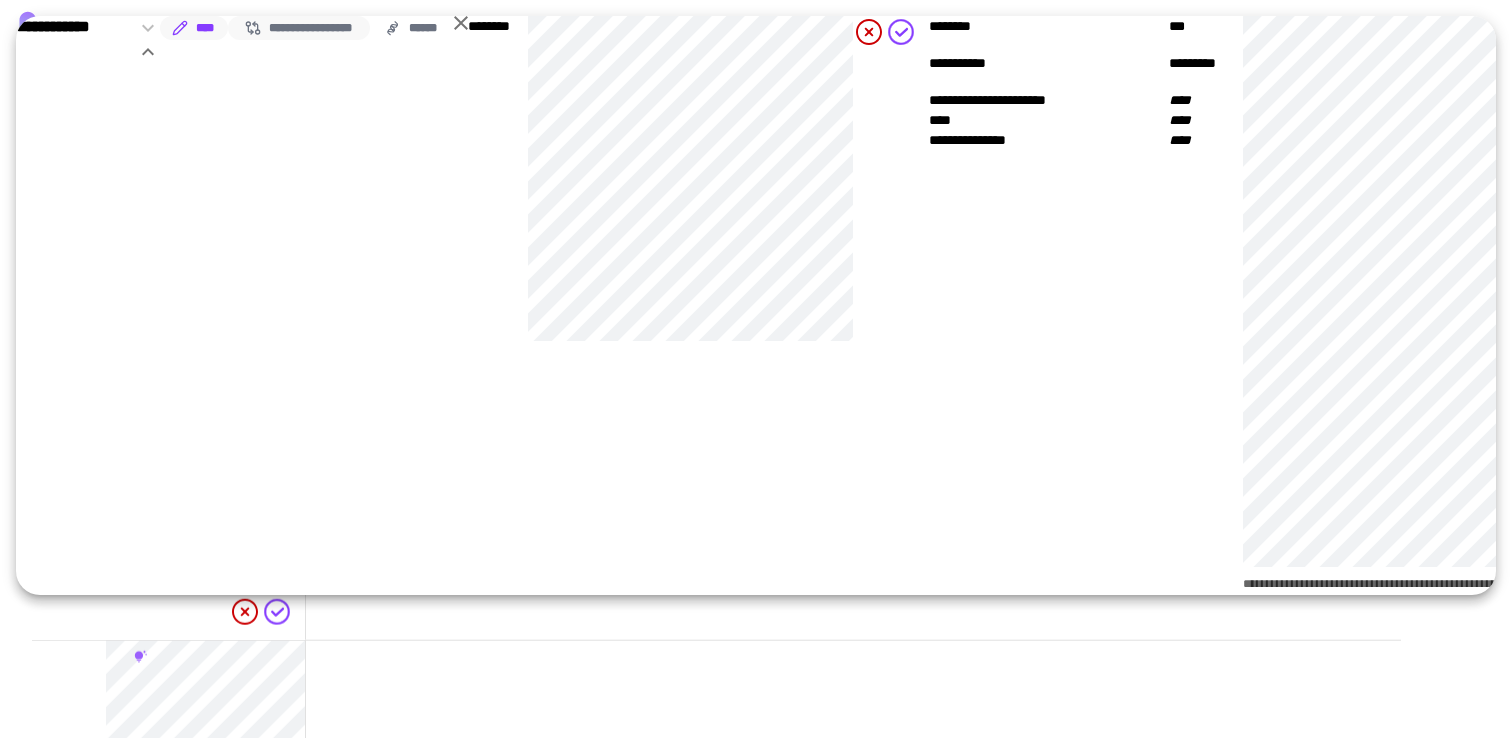 click on "**********" at bounding box center [299, 28] 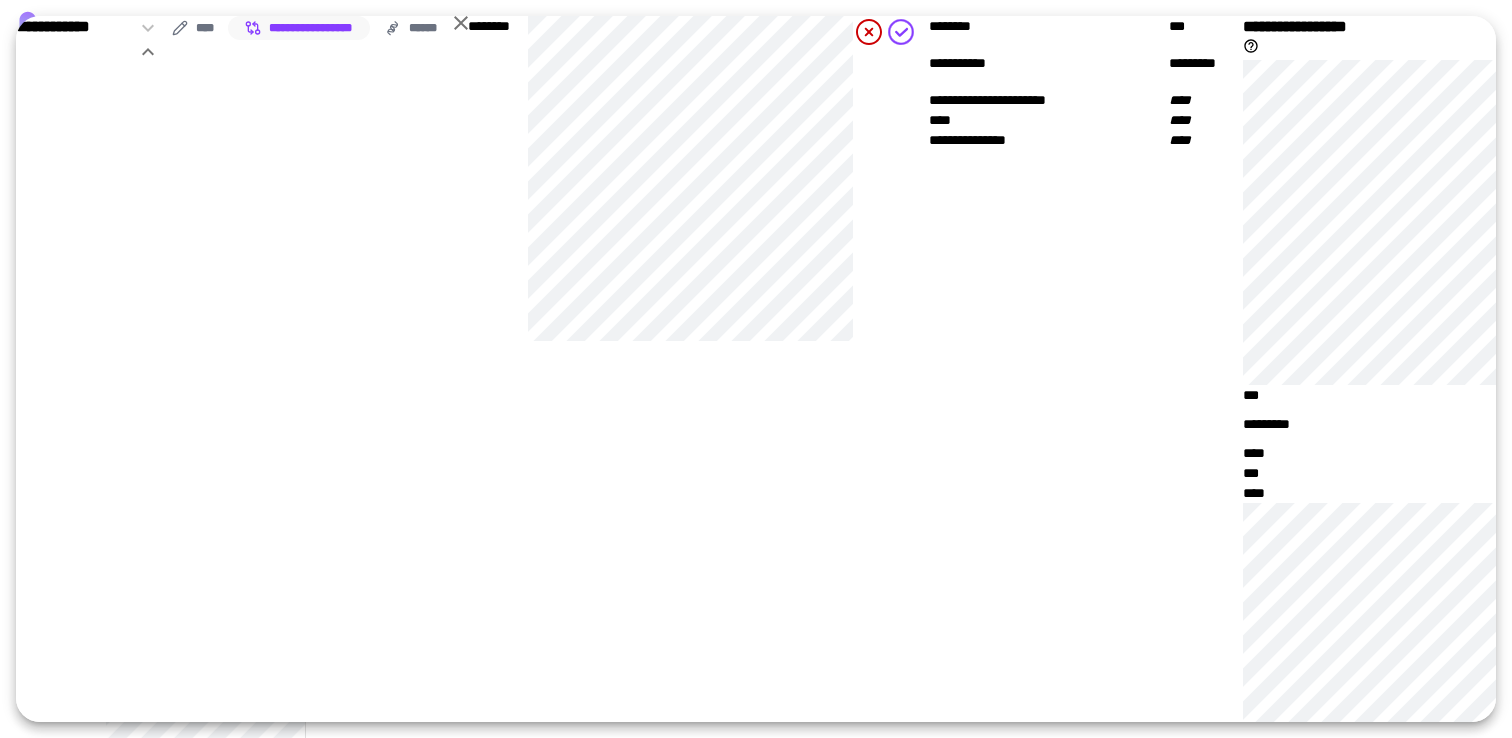 scroll, scrollTop: 0, scrollLeft: 356, axis: horizontal 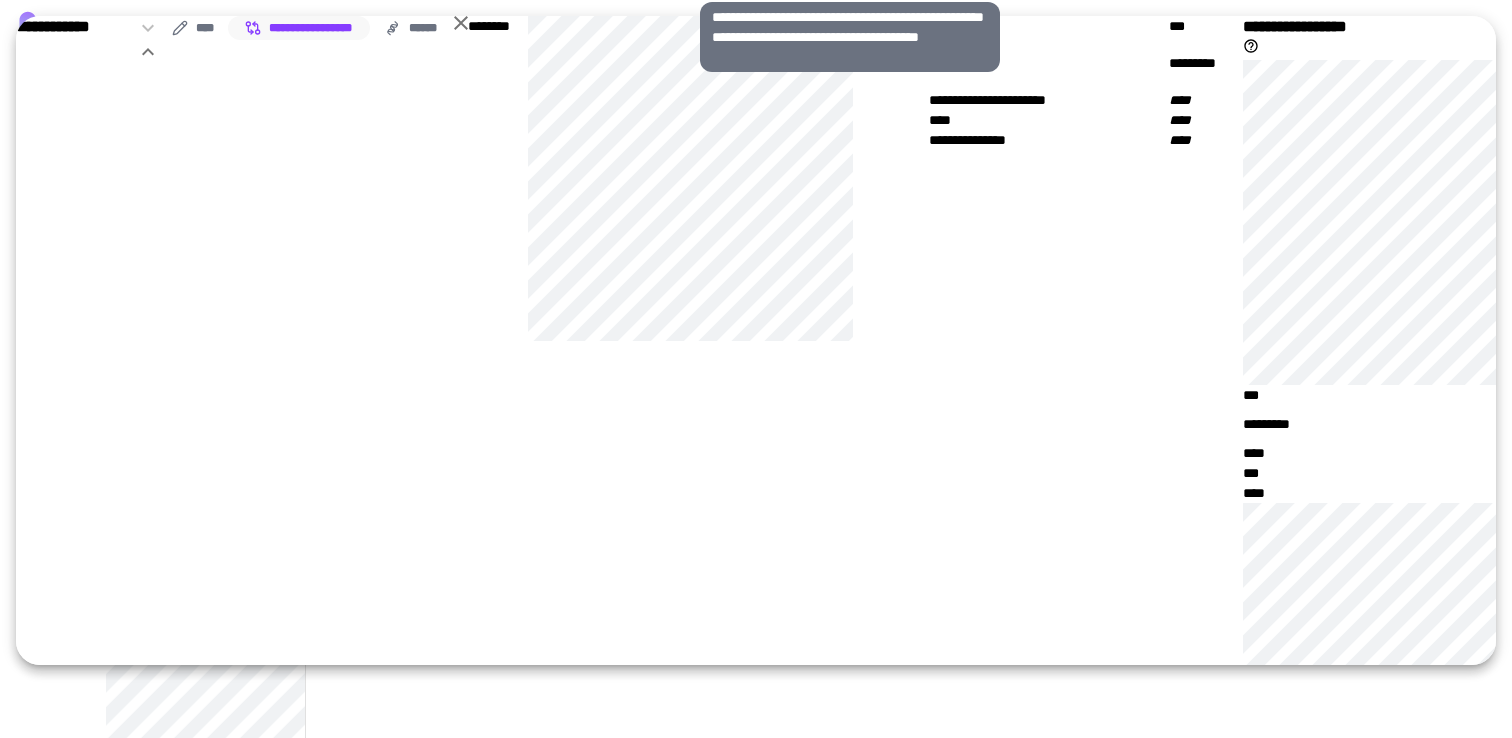 click 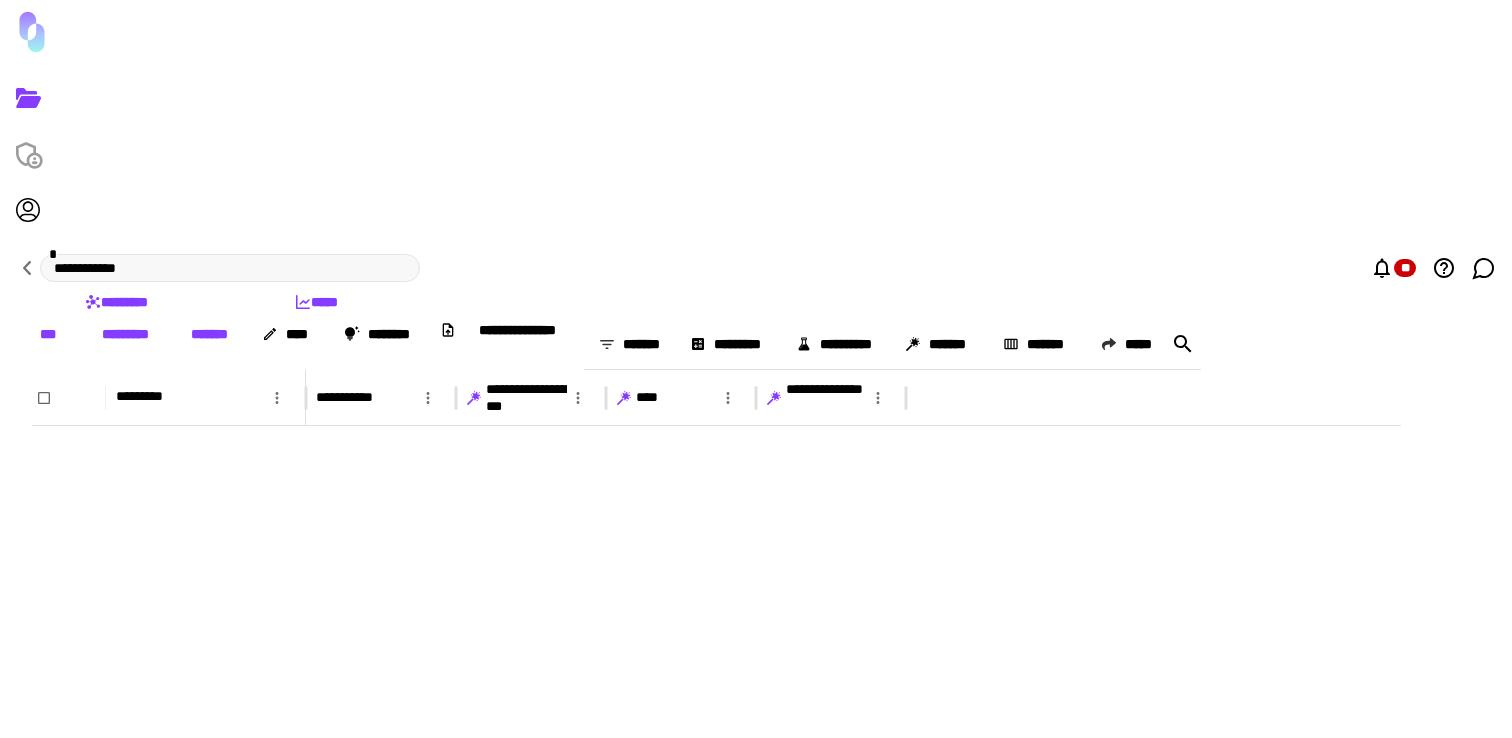 scroll, scrollTop: 1494, scrollLeft: 0, axis: vertical 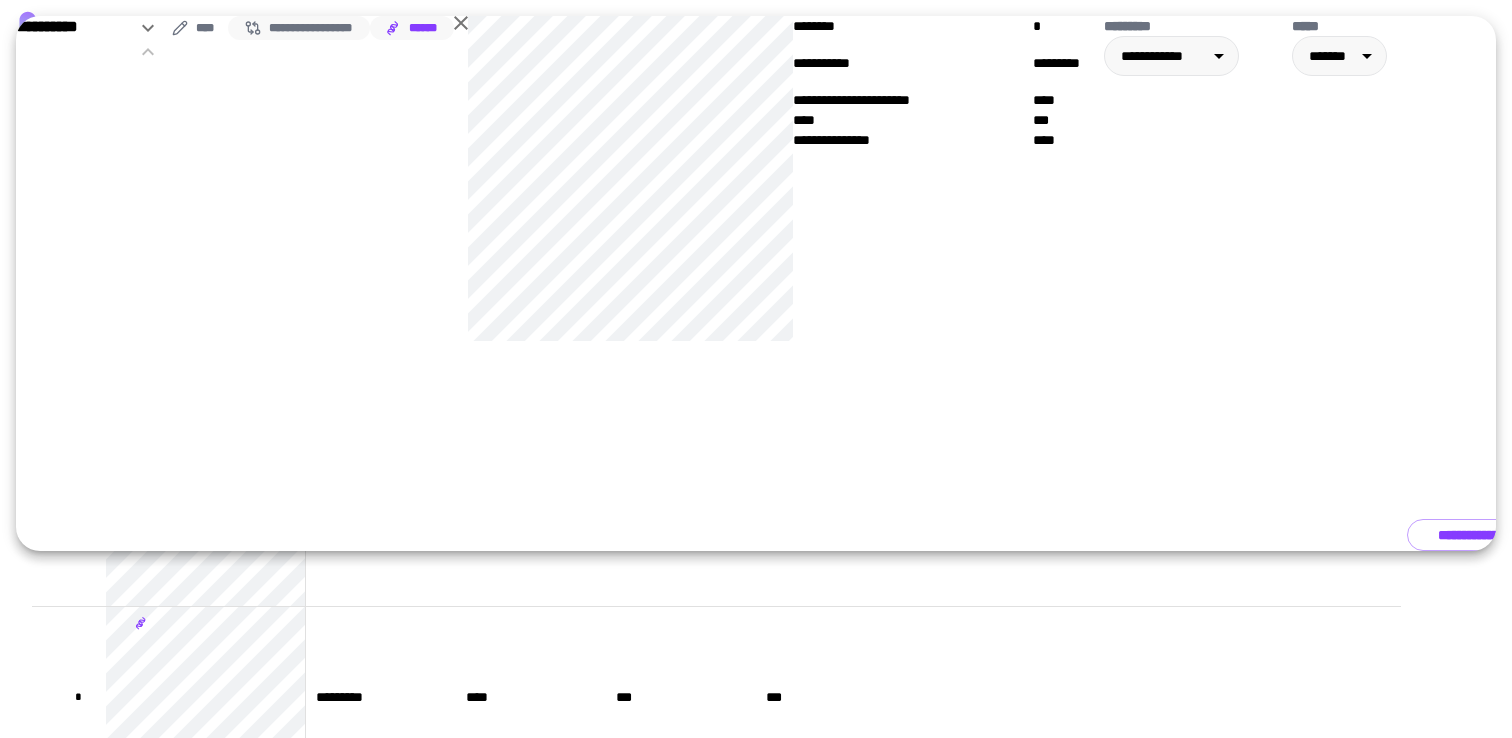 click on "**********" at bounding box center (299, 28) 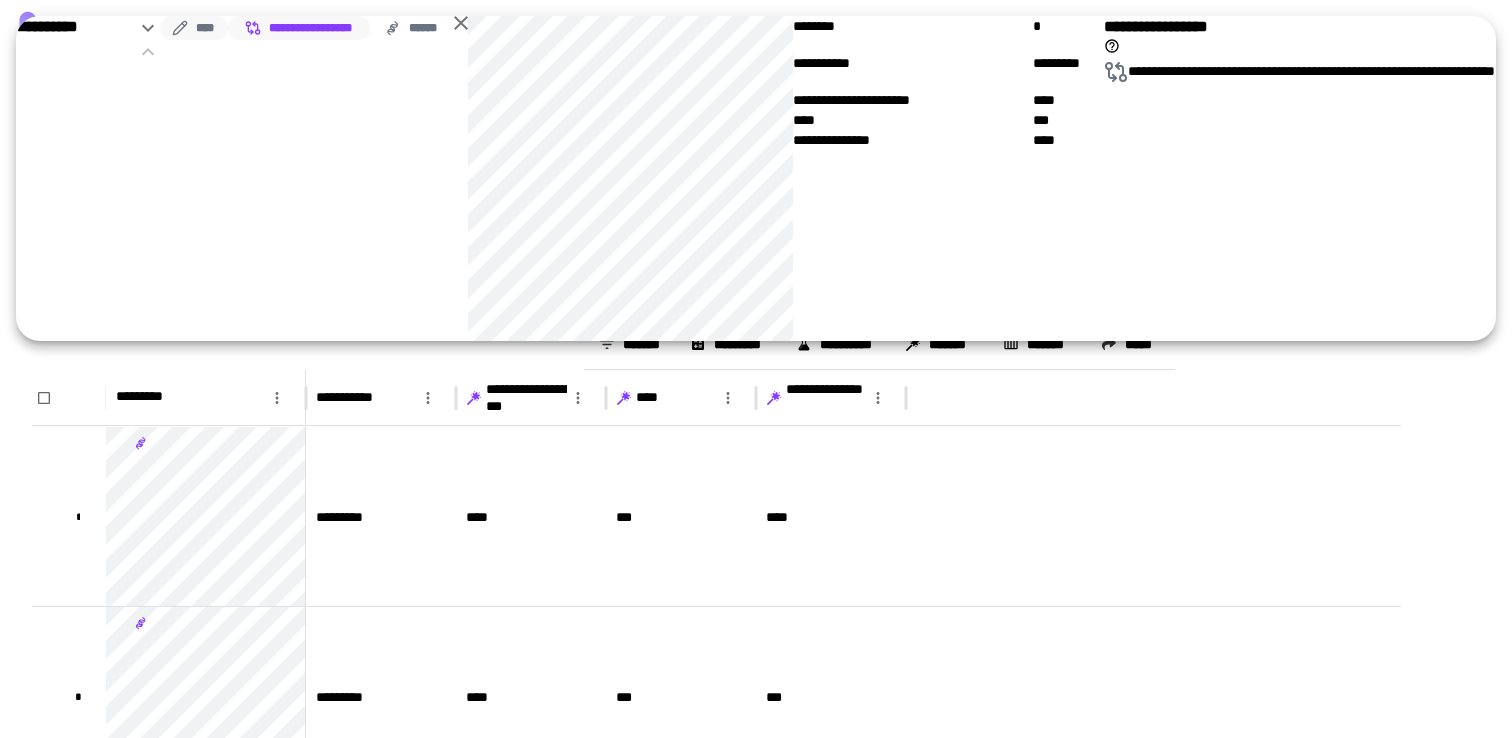 click on "****" at bounding box center (194, 28) 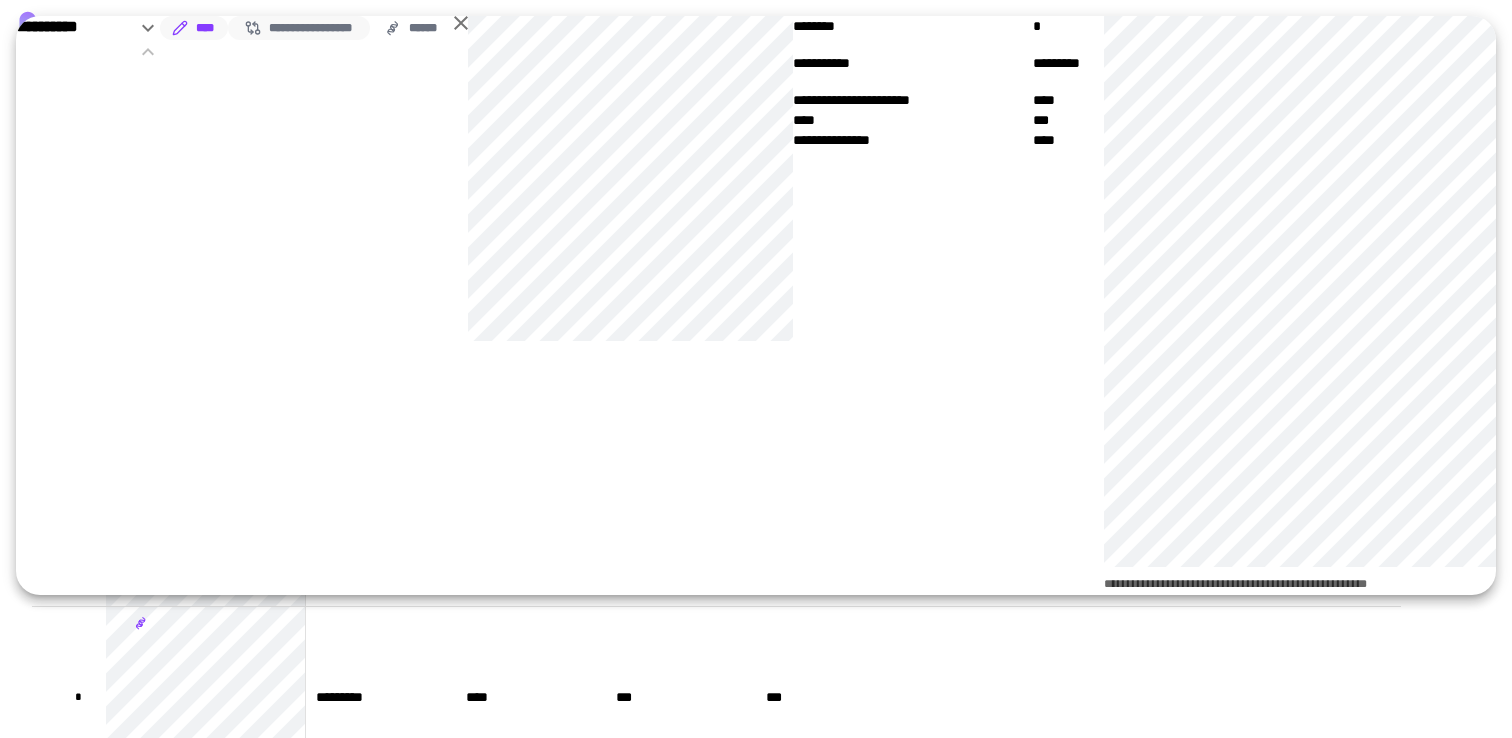 click on "**********" at bounding box center [299, 28] 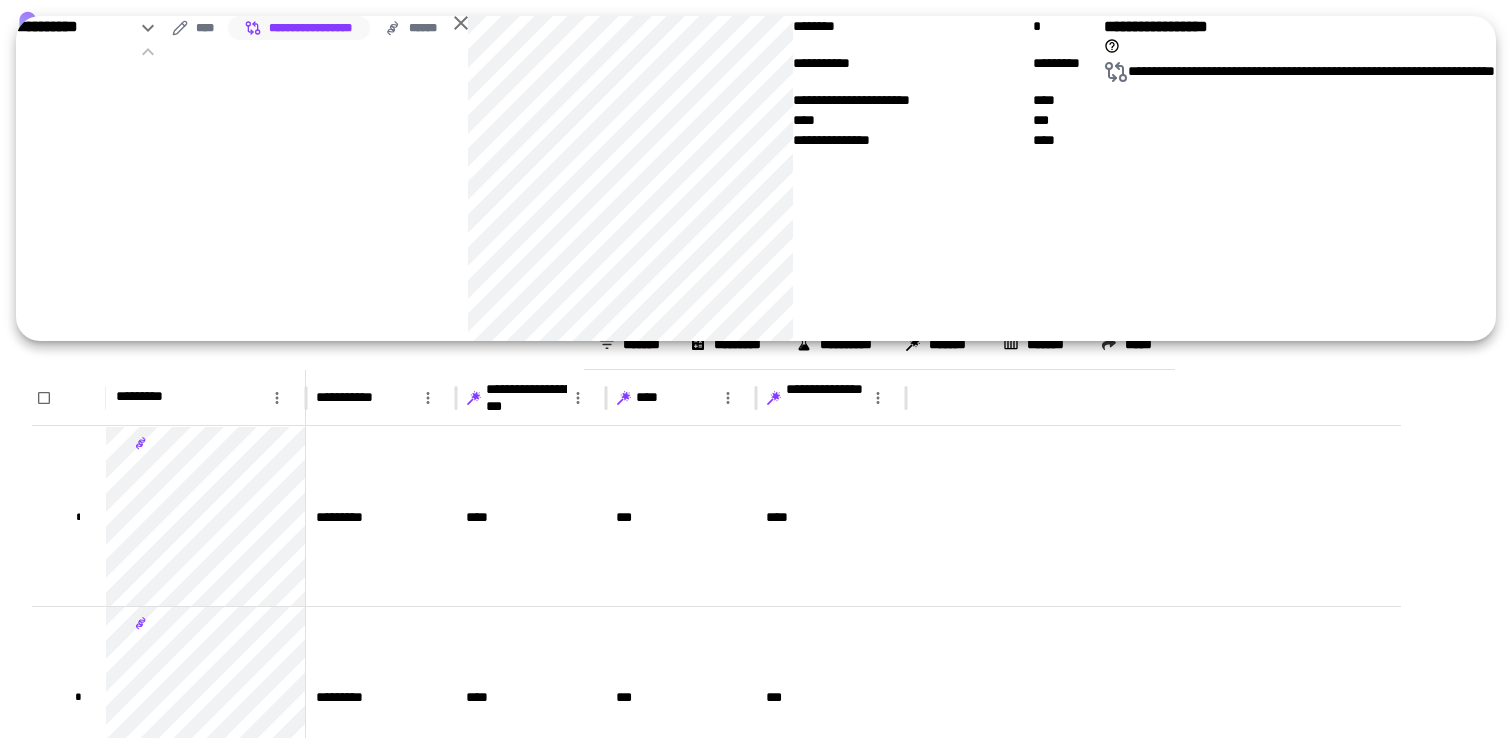 click on "**********" at bounding box center [242, 178] 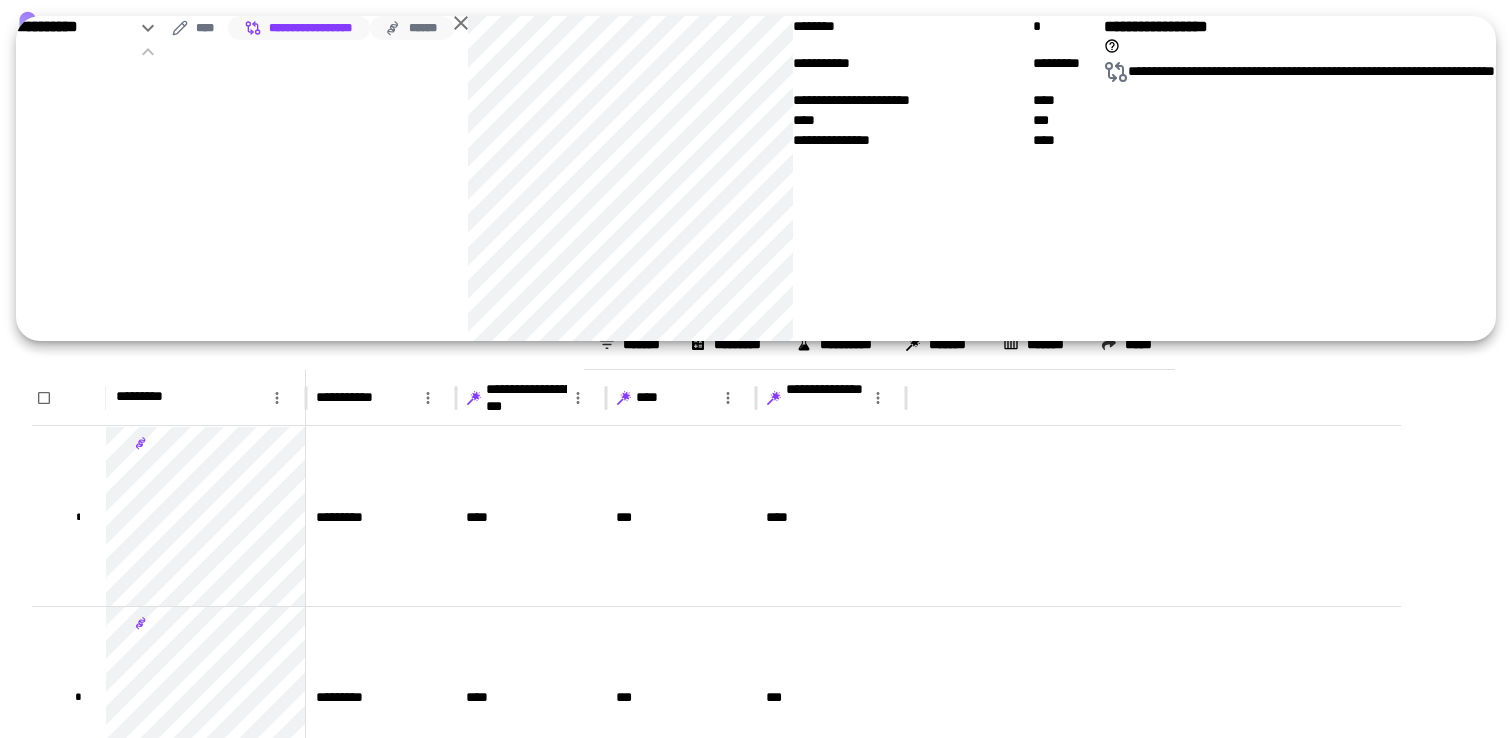 click on "******" at bounding box center (412, 28) 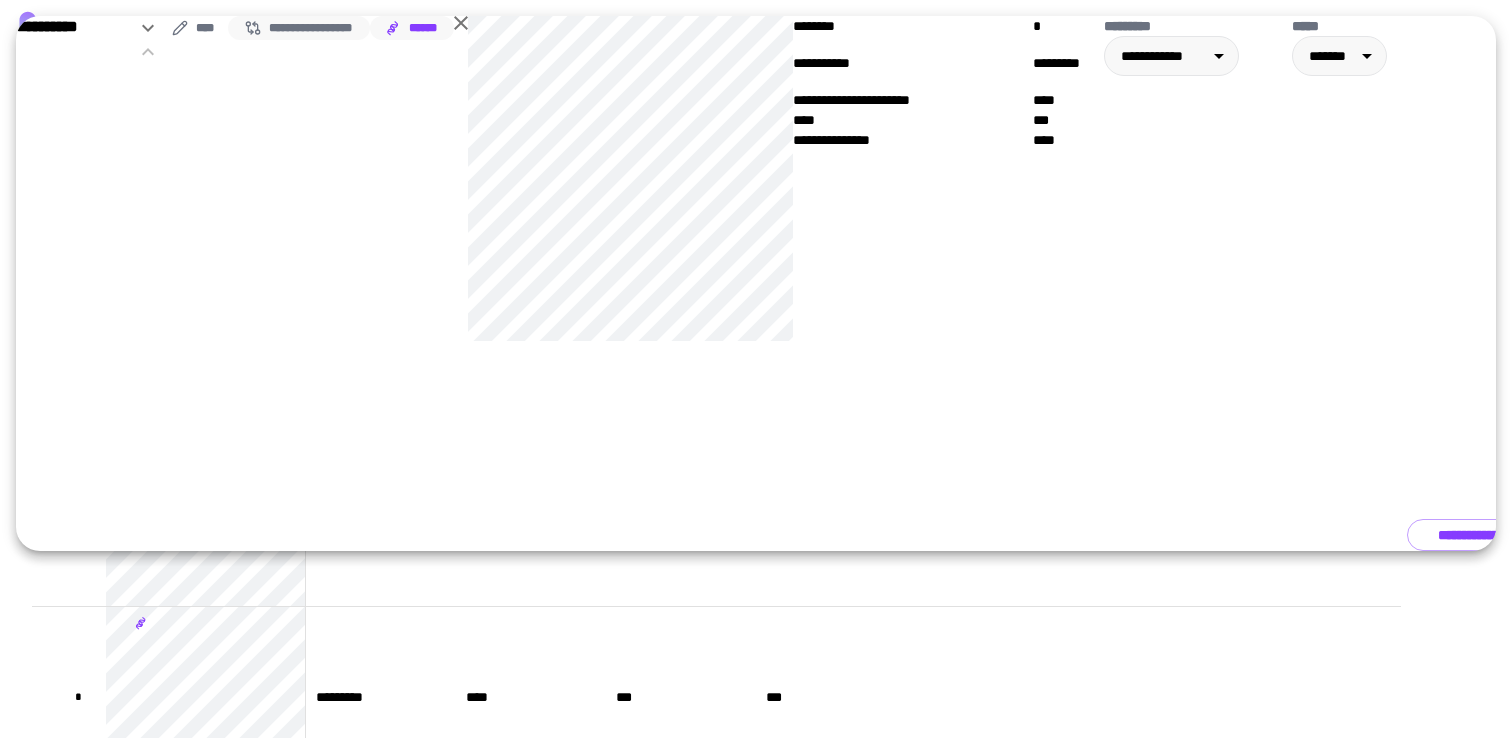 click on "**********" at bounding box center [299, 28] 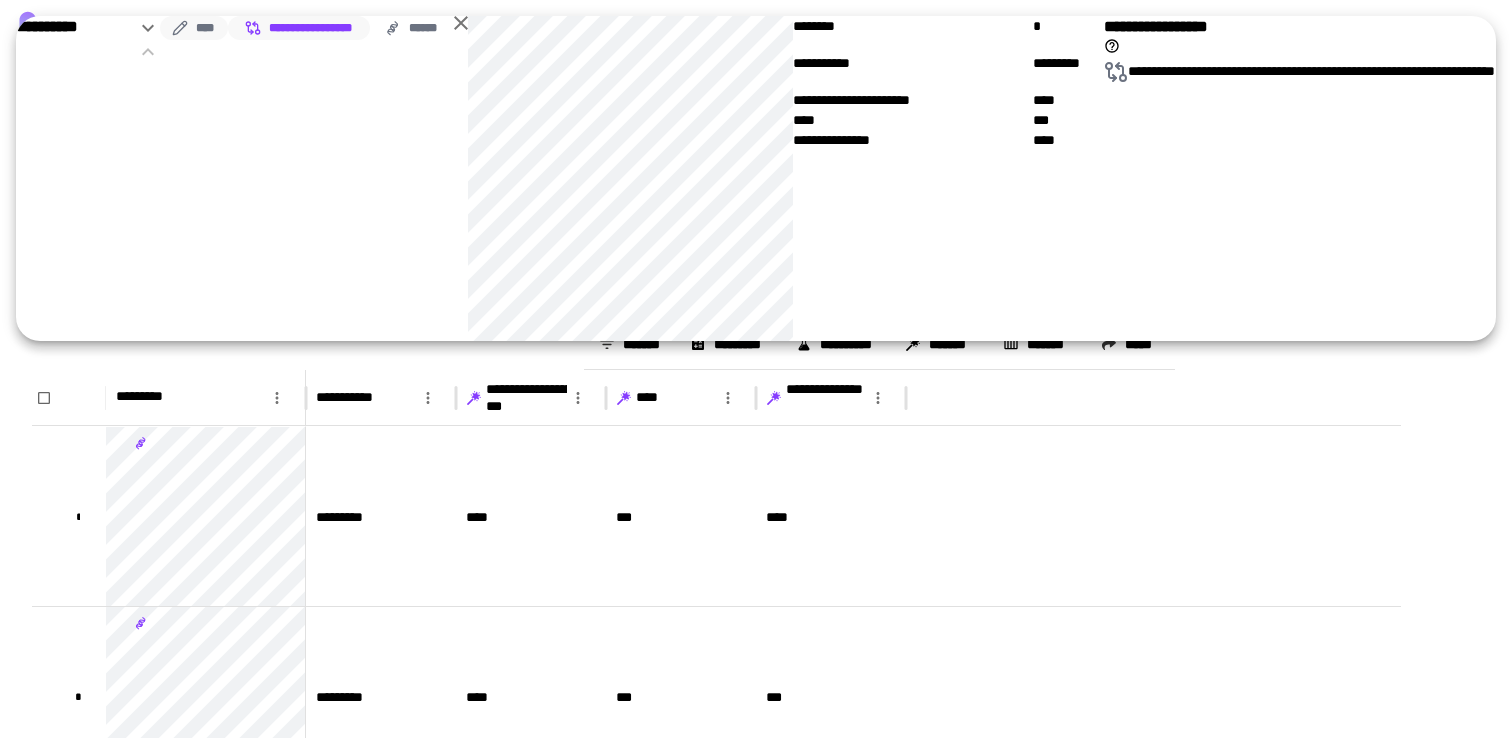 click on "****" at bounding box center [194, 28] 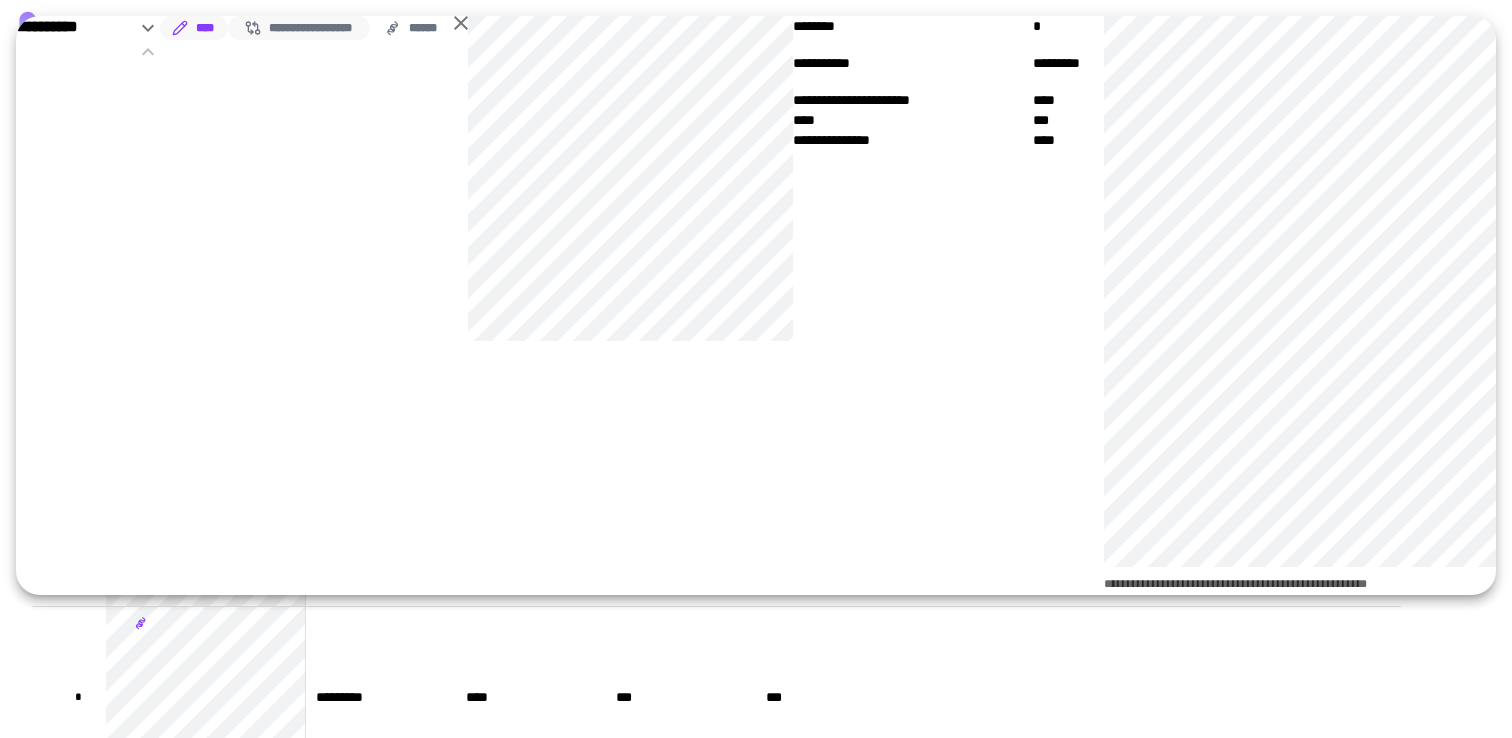 click 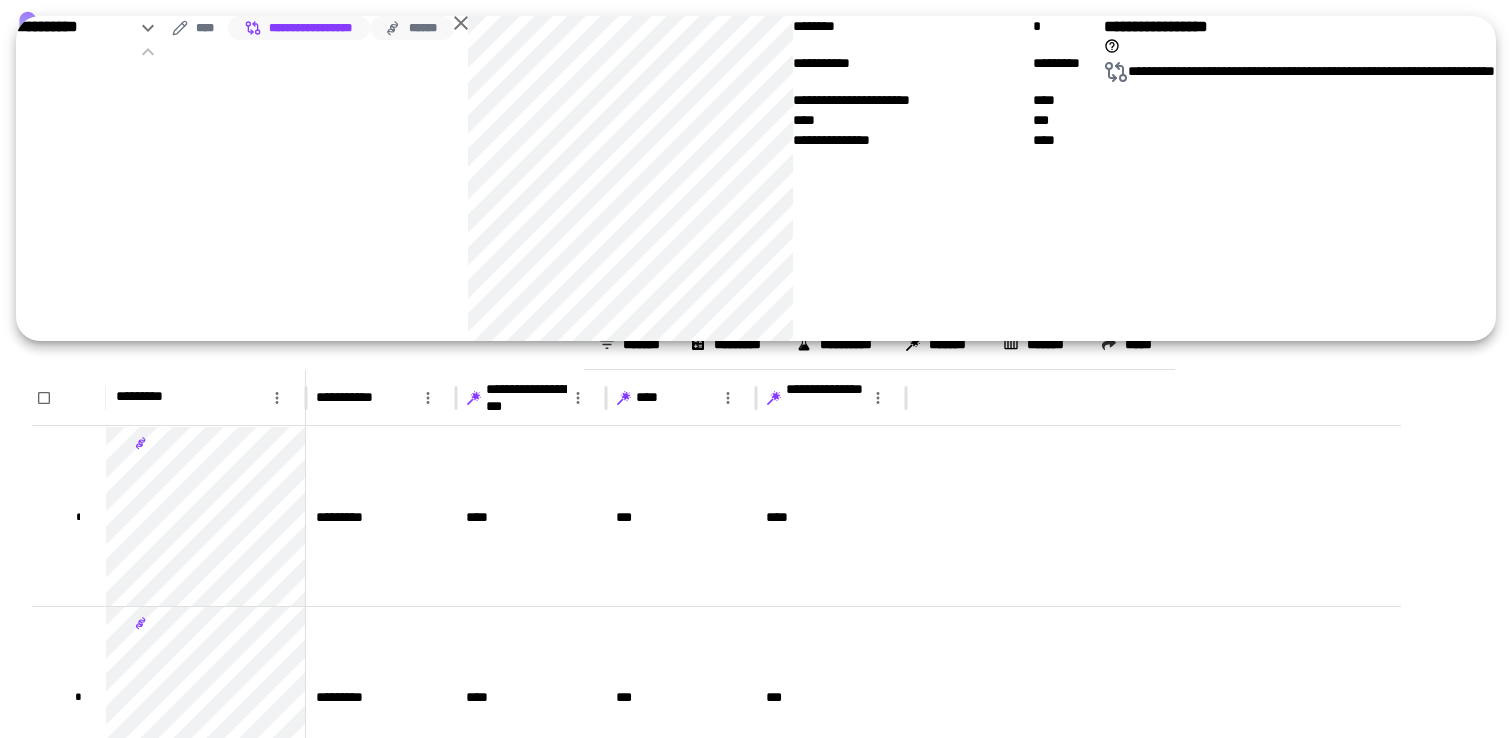 click on "******" at bounding box center [412, 28] 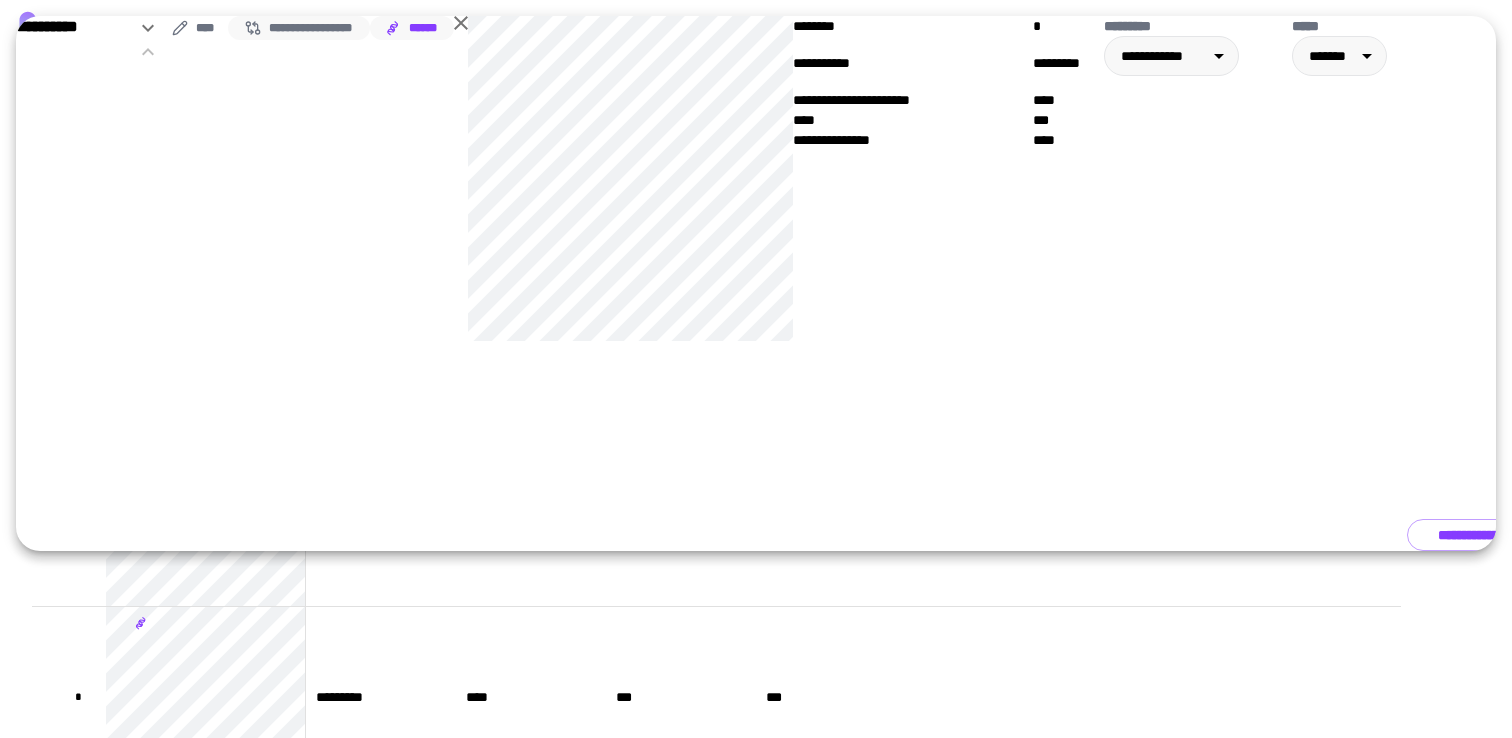 click on "**********" at bounding box center (299, 28) 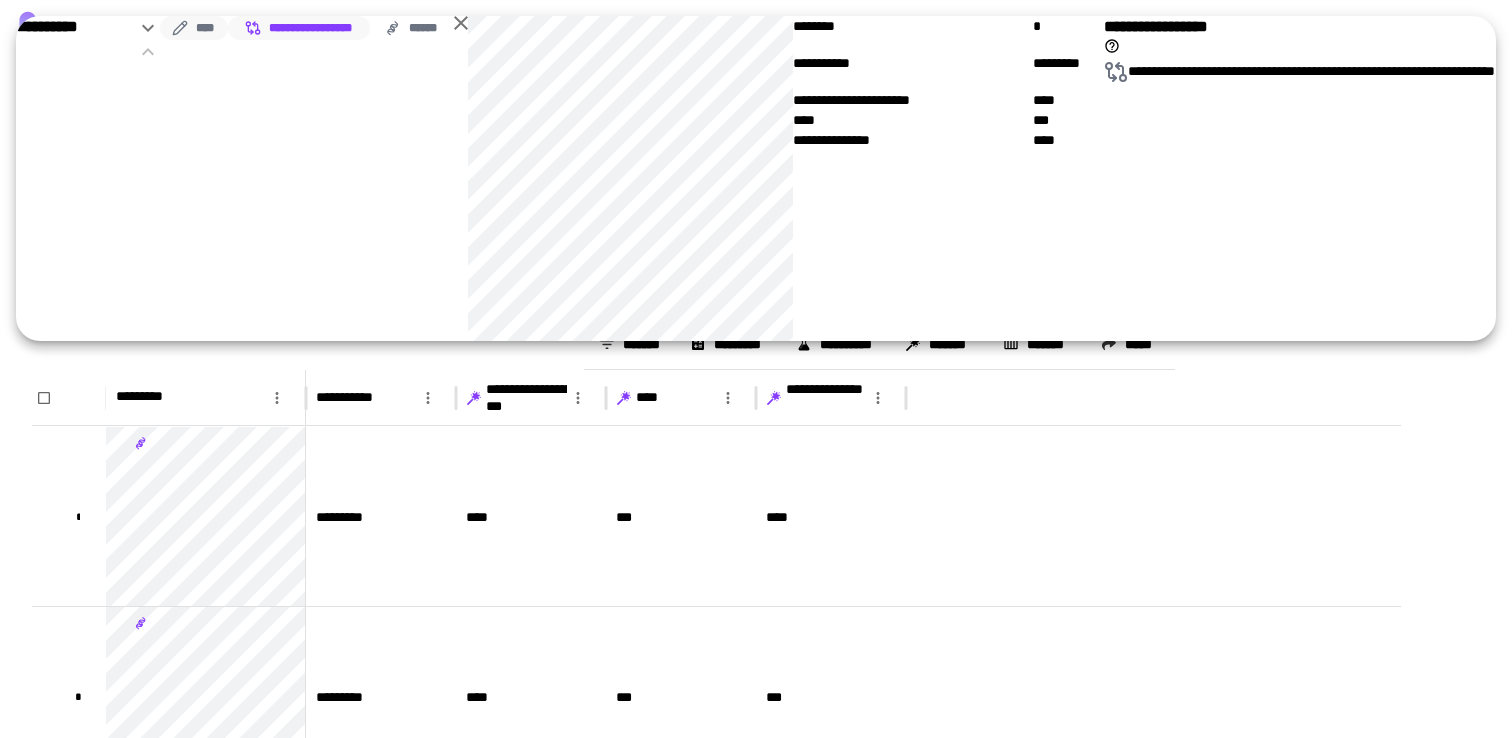 click 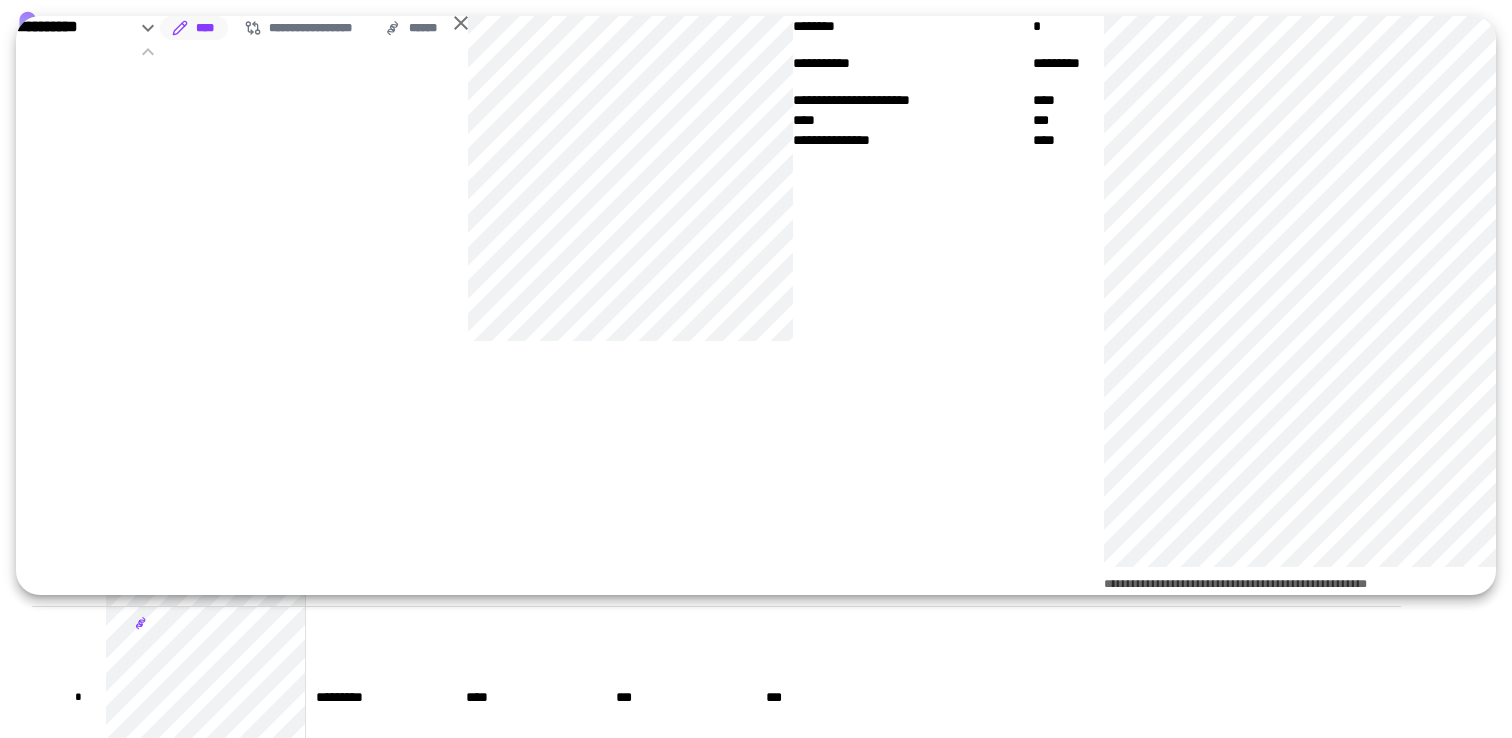 click on "******" at bounding box center [2094, 36] 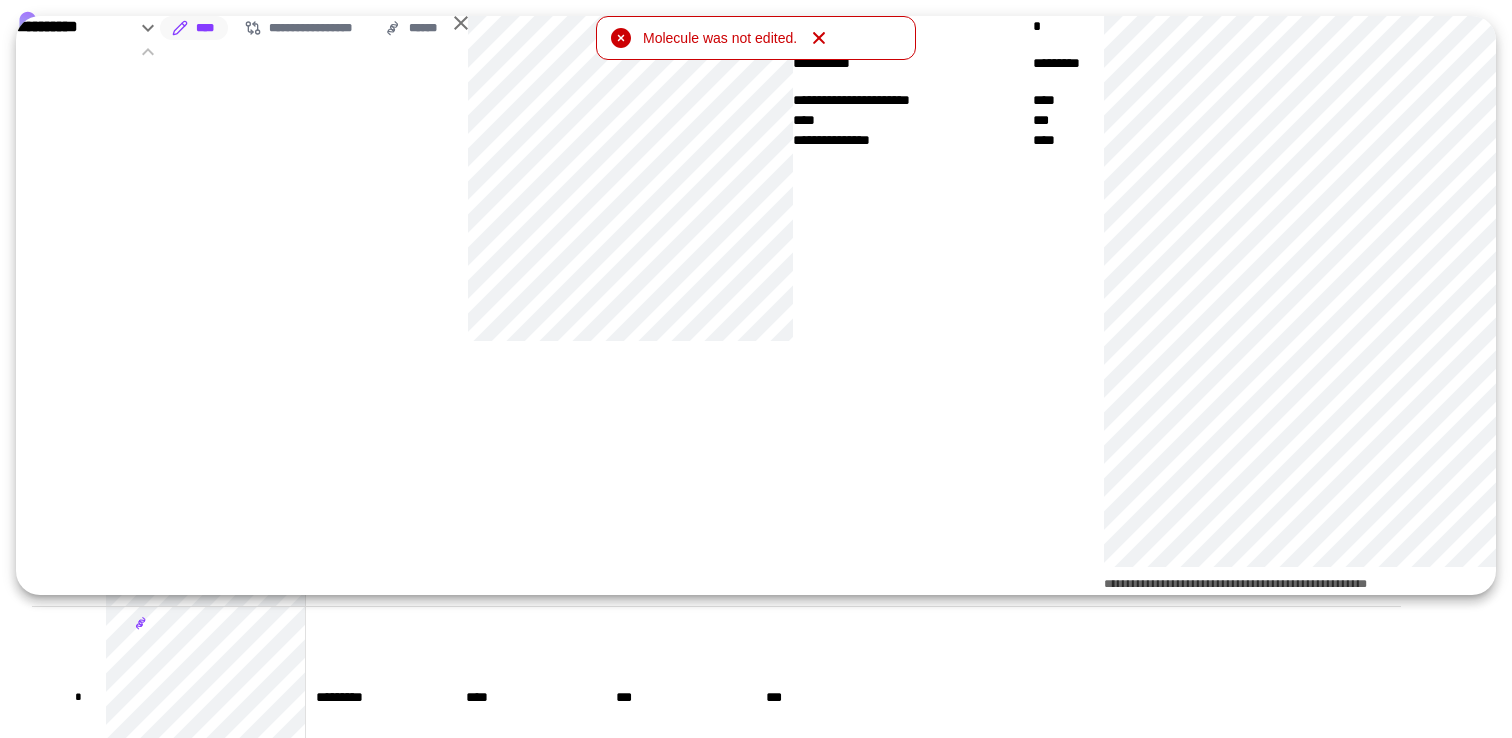 click on "****" at bounding box center (2184, 36) 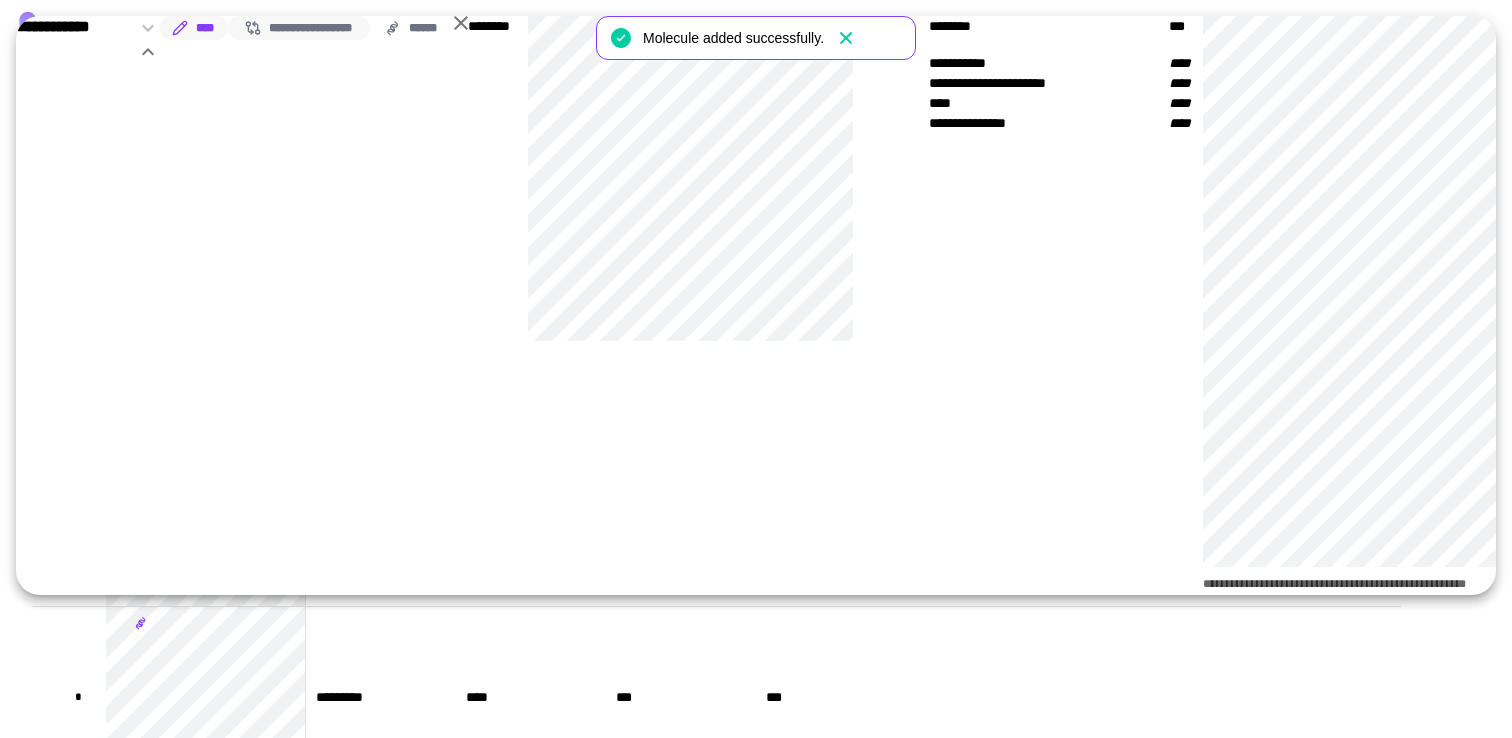 click on "**********" at bounding box center [299, 28] 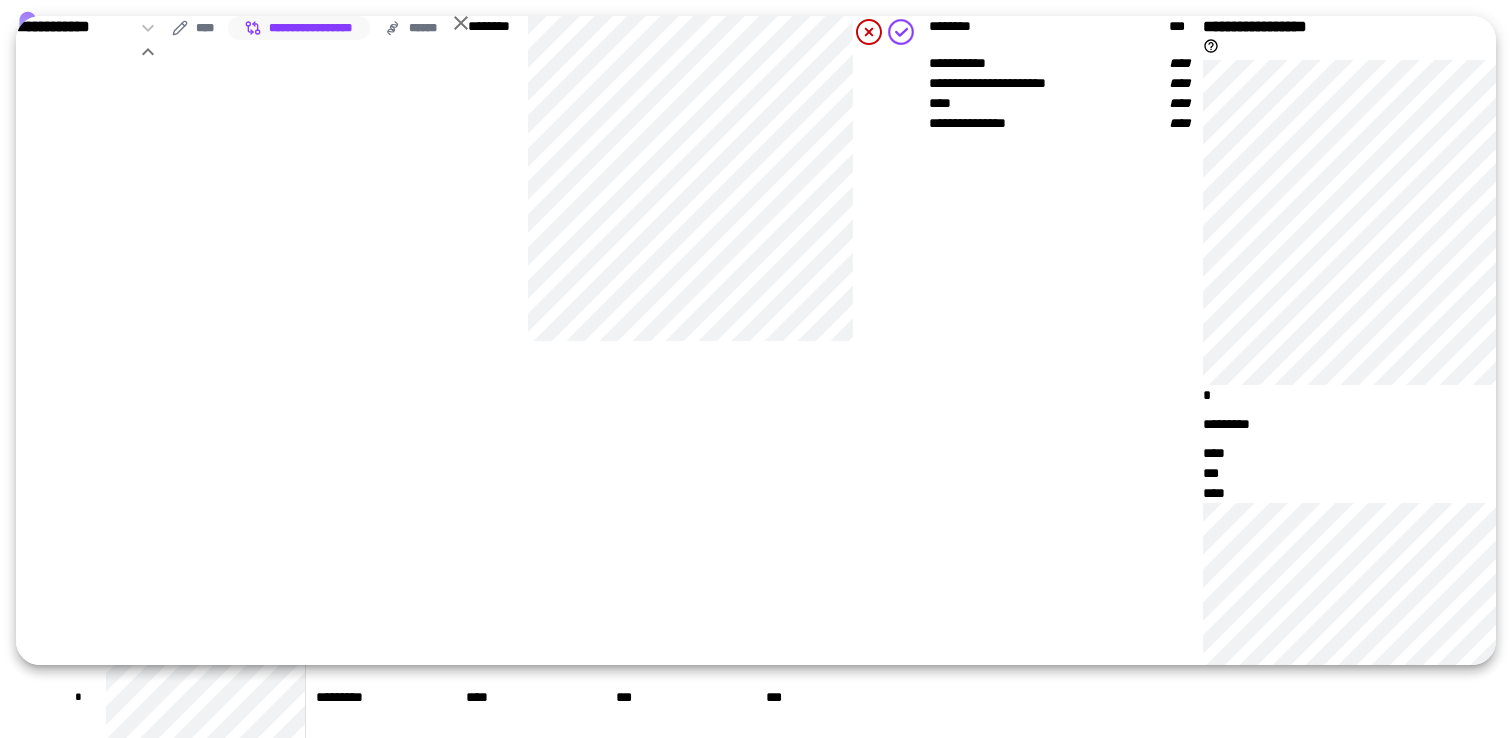 scroll, scrollTop: 0, scrollLeft: 0, axis: both 